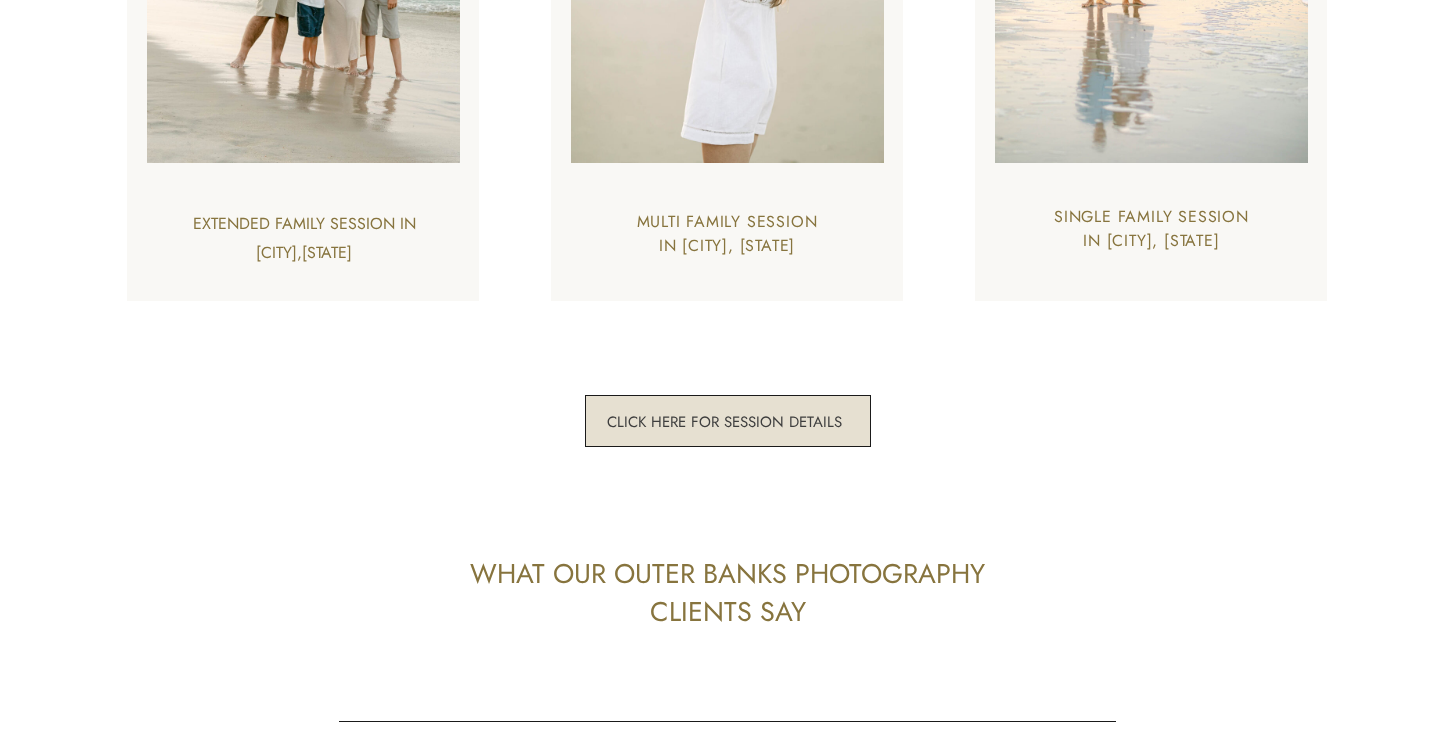 scroll, scrollTop: 5787, scrollLeft: 0, axis: vertical 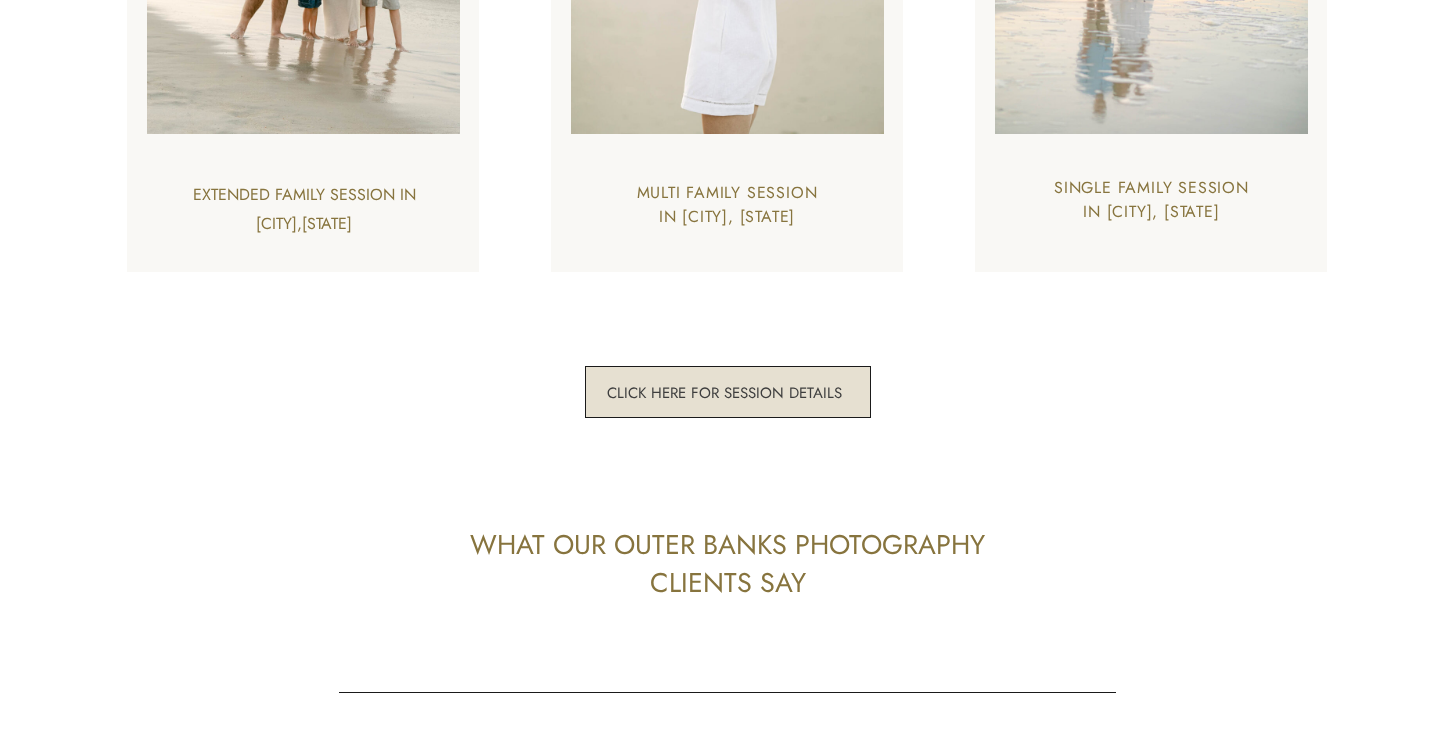 click on "click here for session details" at bounding box center (724, 392) 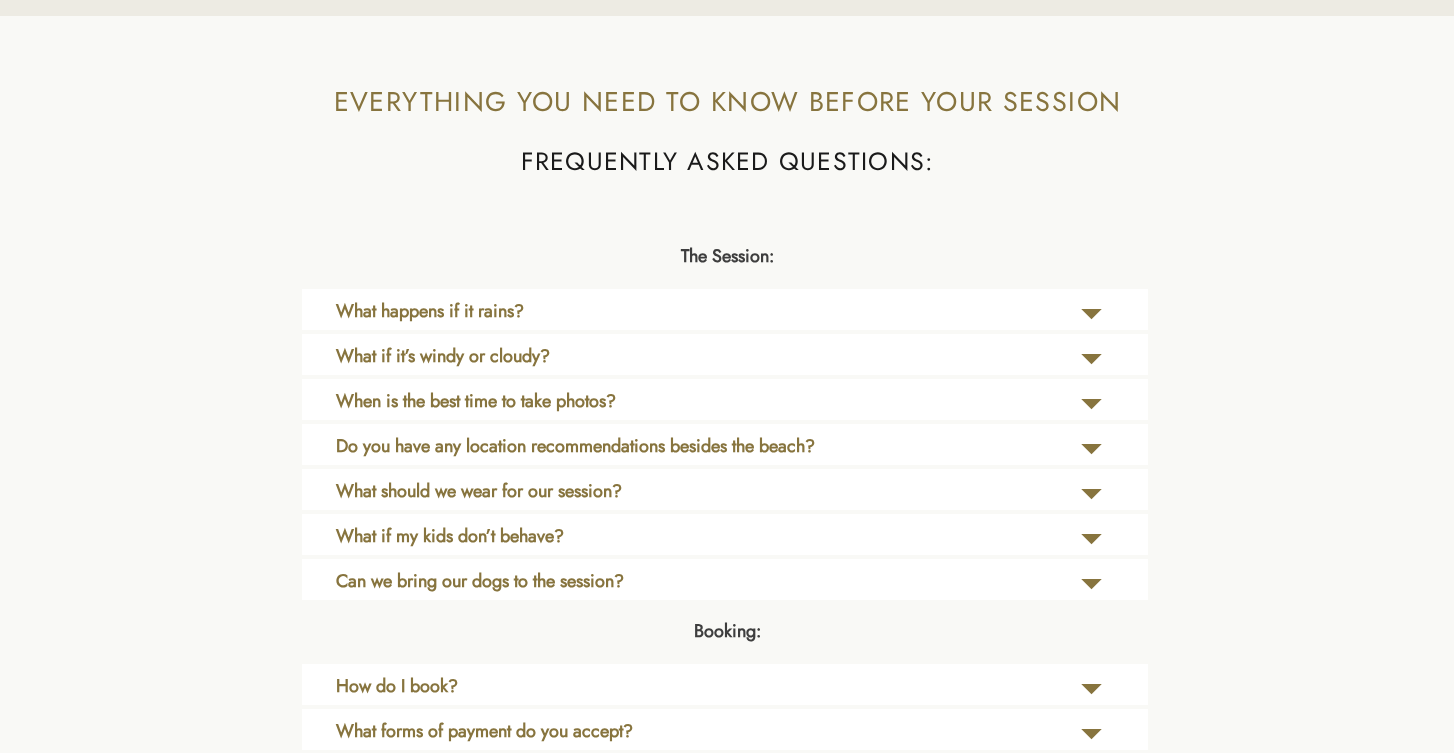 scroll, scrollTop: 4114, scrollLeft: 0, axis: vertical 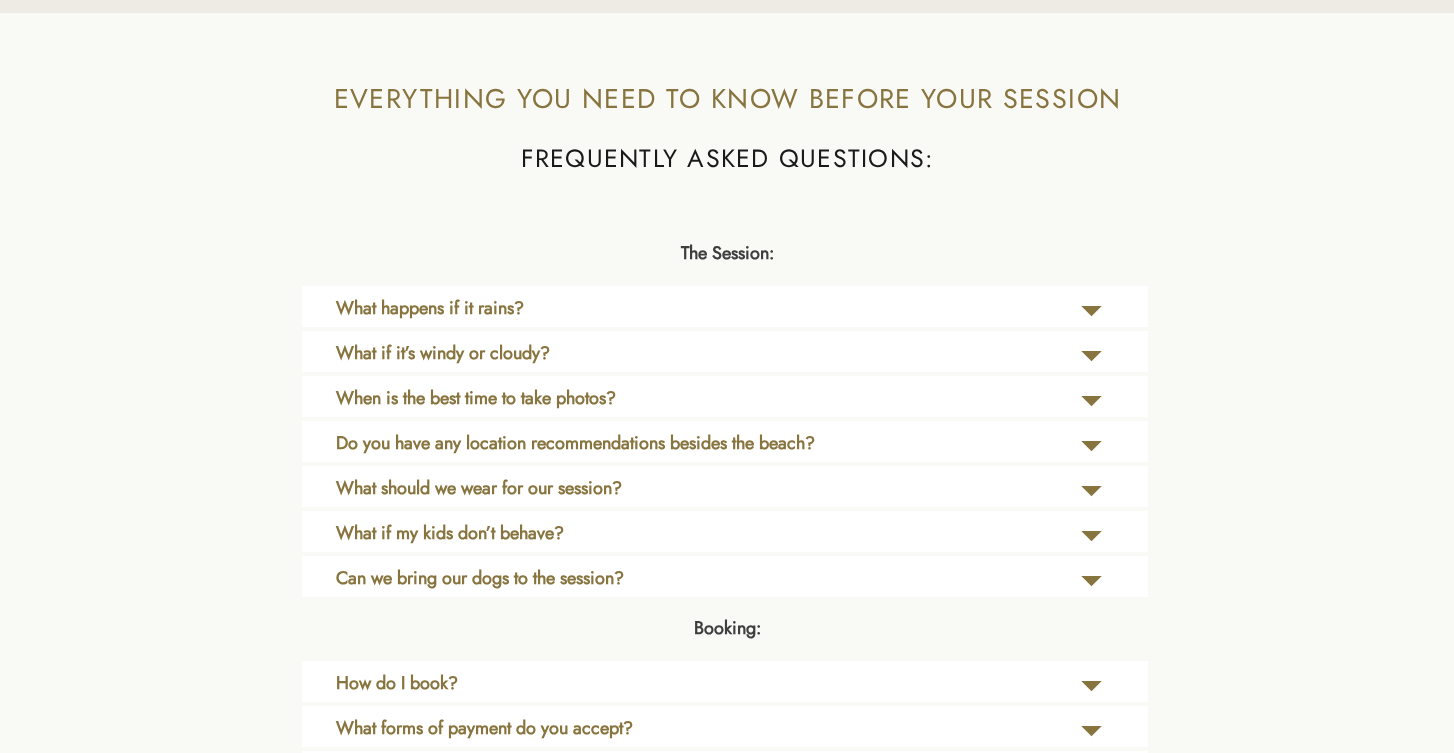 click on "What happens if it rains?" at bounding box center (625, 315) 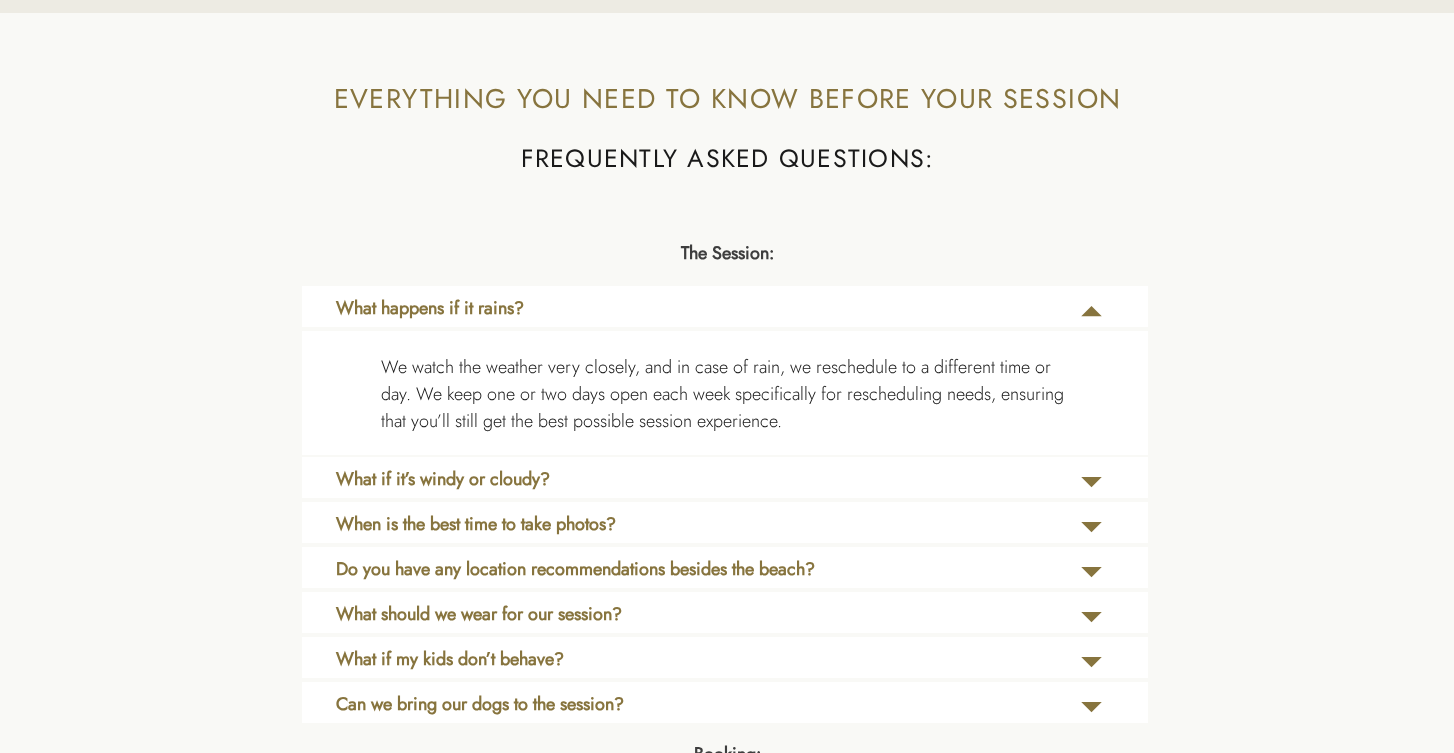 click on "What happens if it rains?" at bounding box center [625, 315] 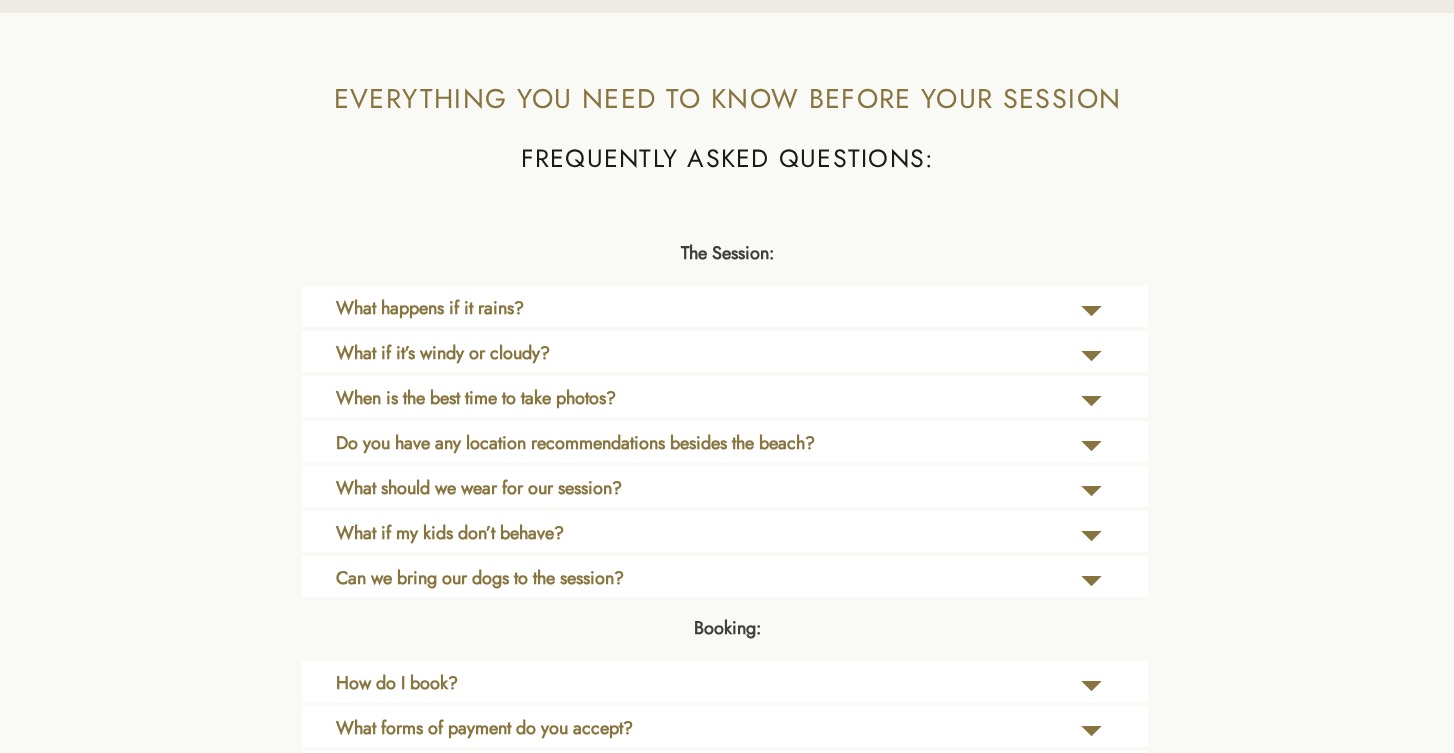 click on "What if it’s windy or cloudy?" at bounding box center (625, 360) 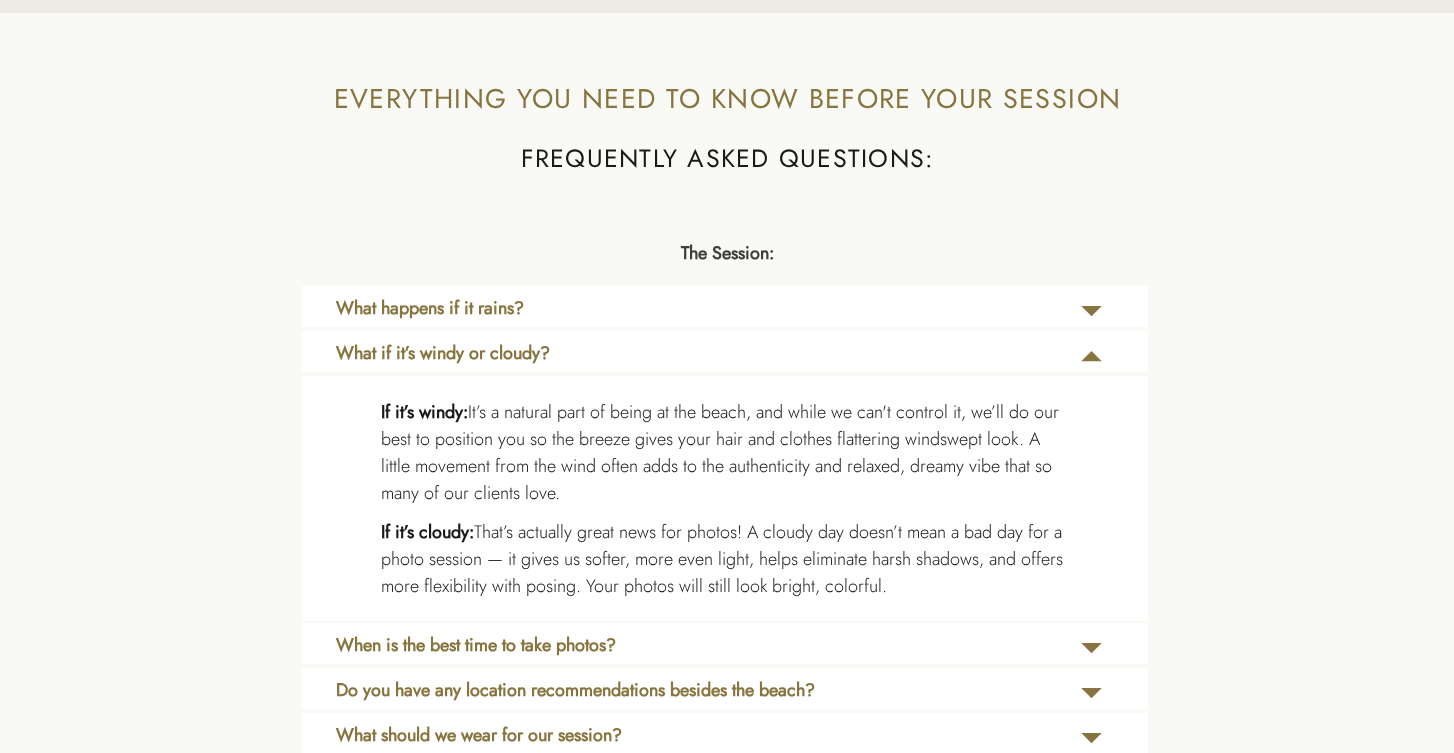 click on "What if it’s windy or cloudy?" at bounding box center [625, 360] 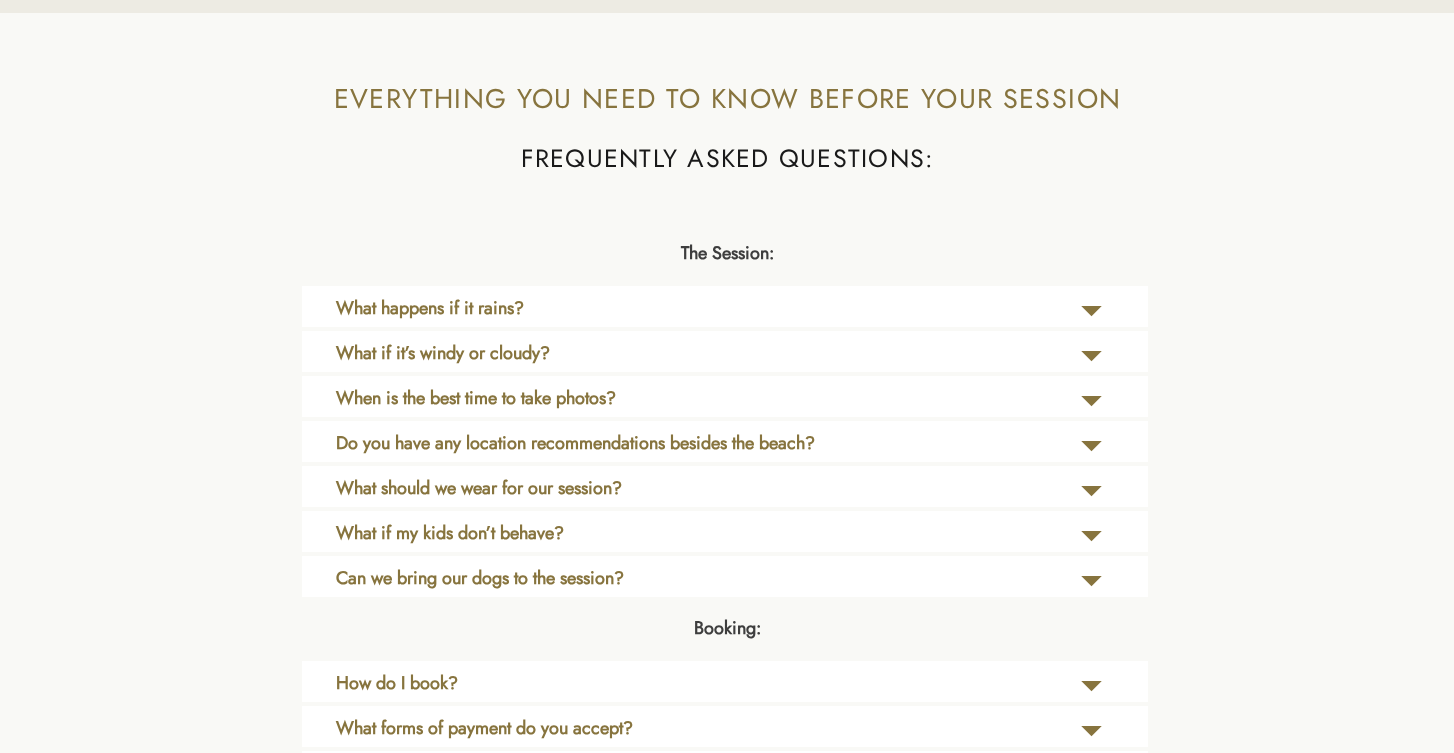 click on "When is the best time to take photos?" at bounding box center [625, 405] 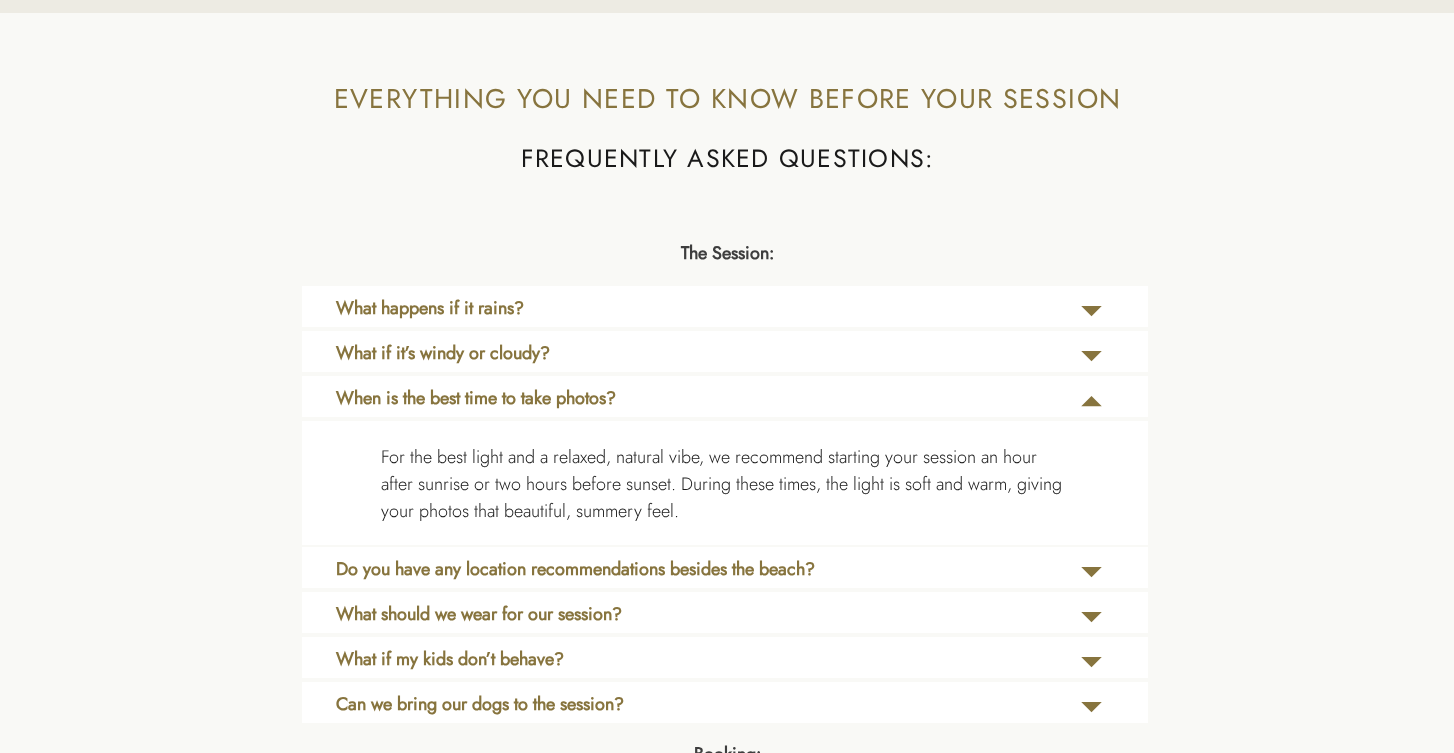 click on "When is the best time to take photos?" at bounding box center [625, 405] 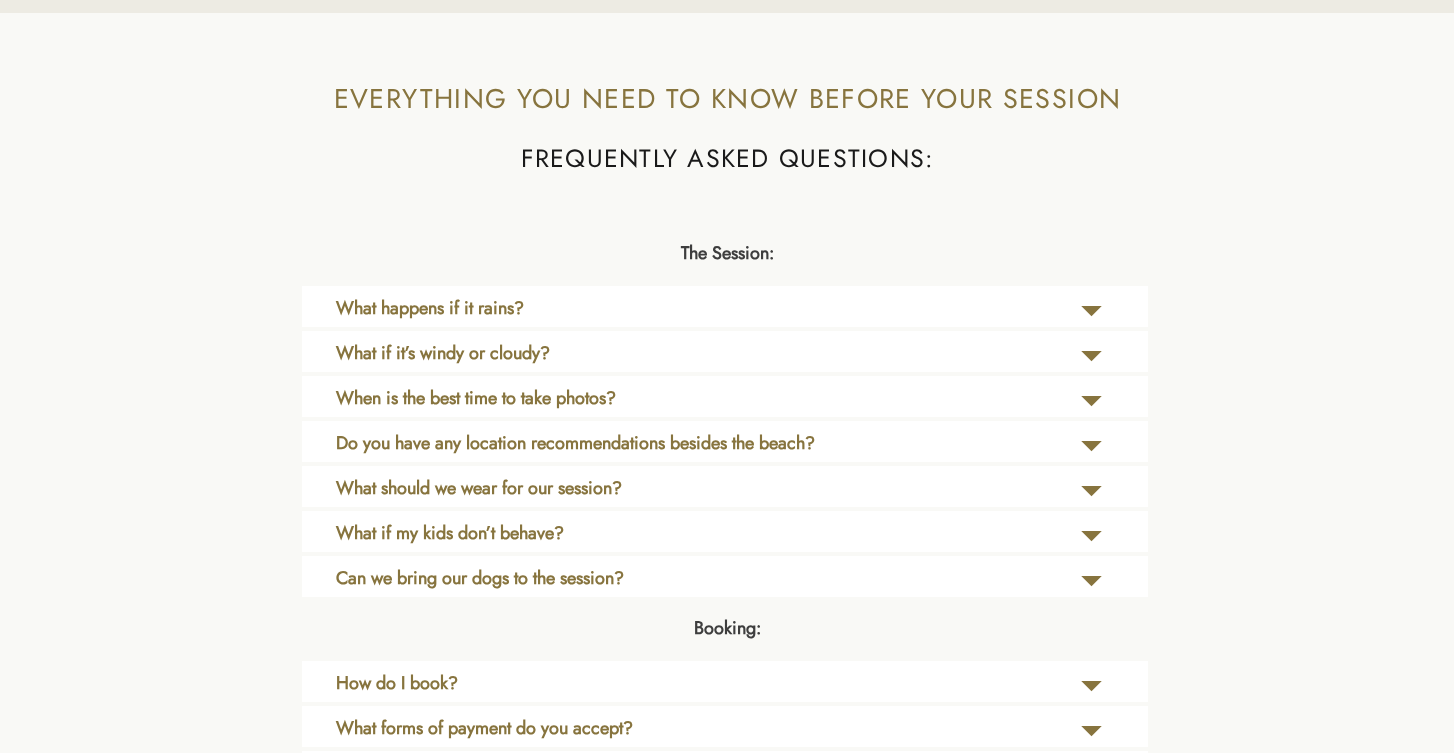 click on "What if my kids don’t behave?" at bounding box center (625, 540) 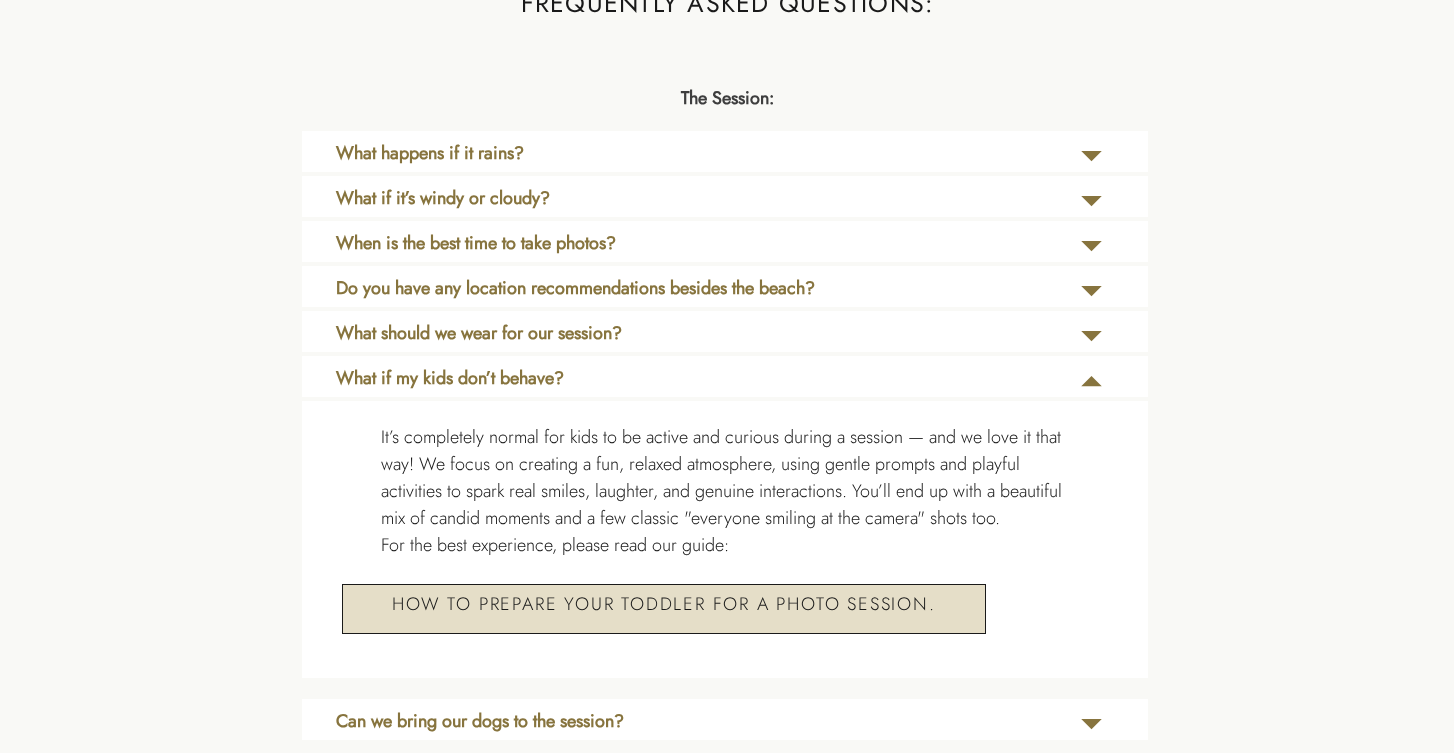 scroll, scrollTop: 4269, scrollLeft: 0, axis: vertical 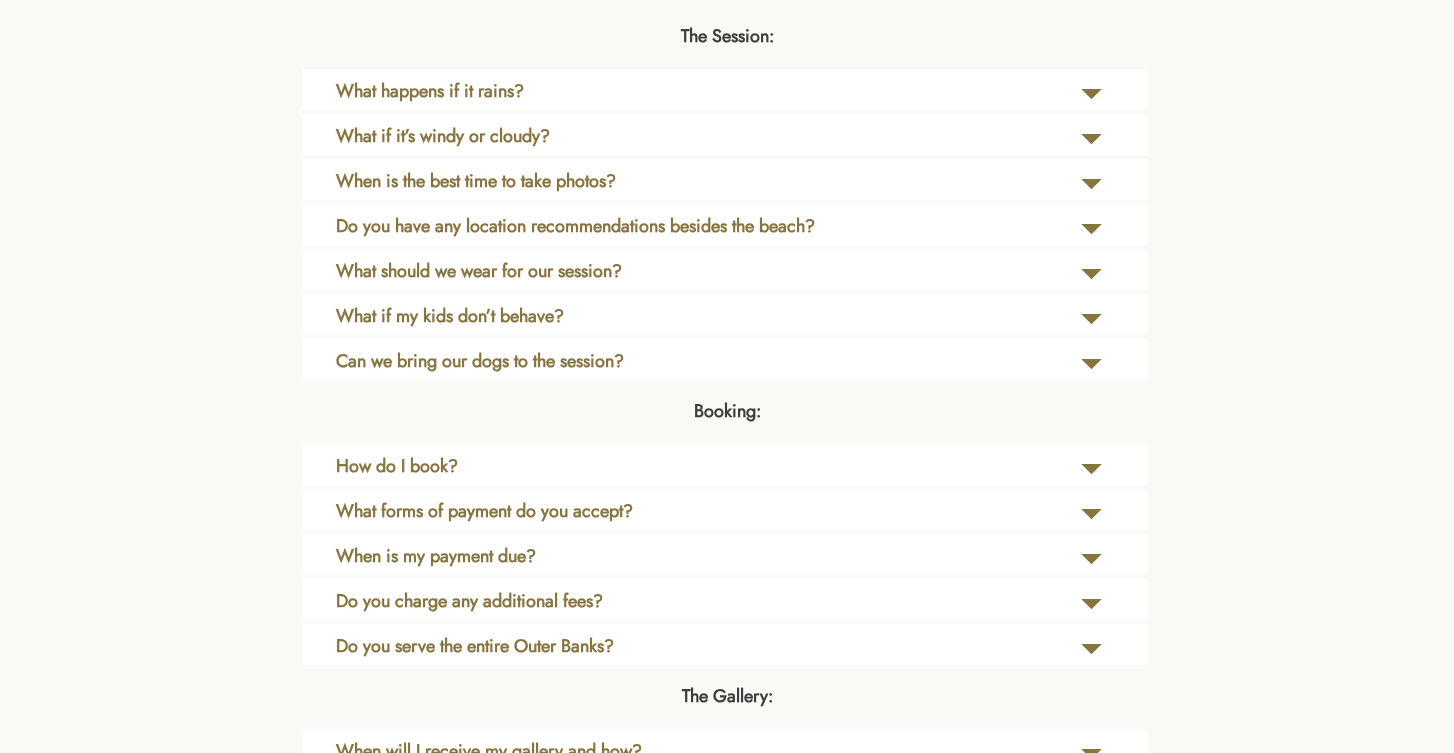 click on "Booking:" at bounding box center [727, 414] 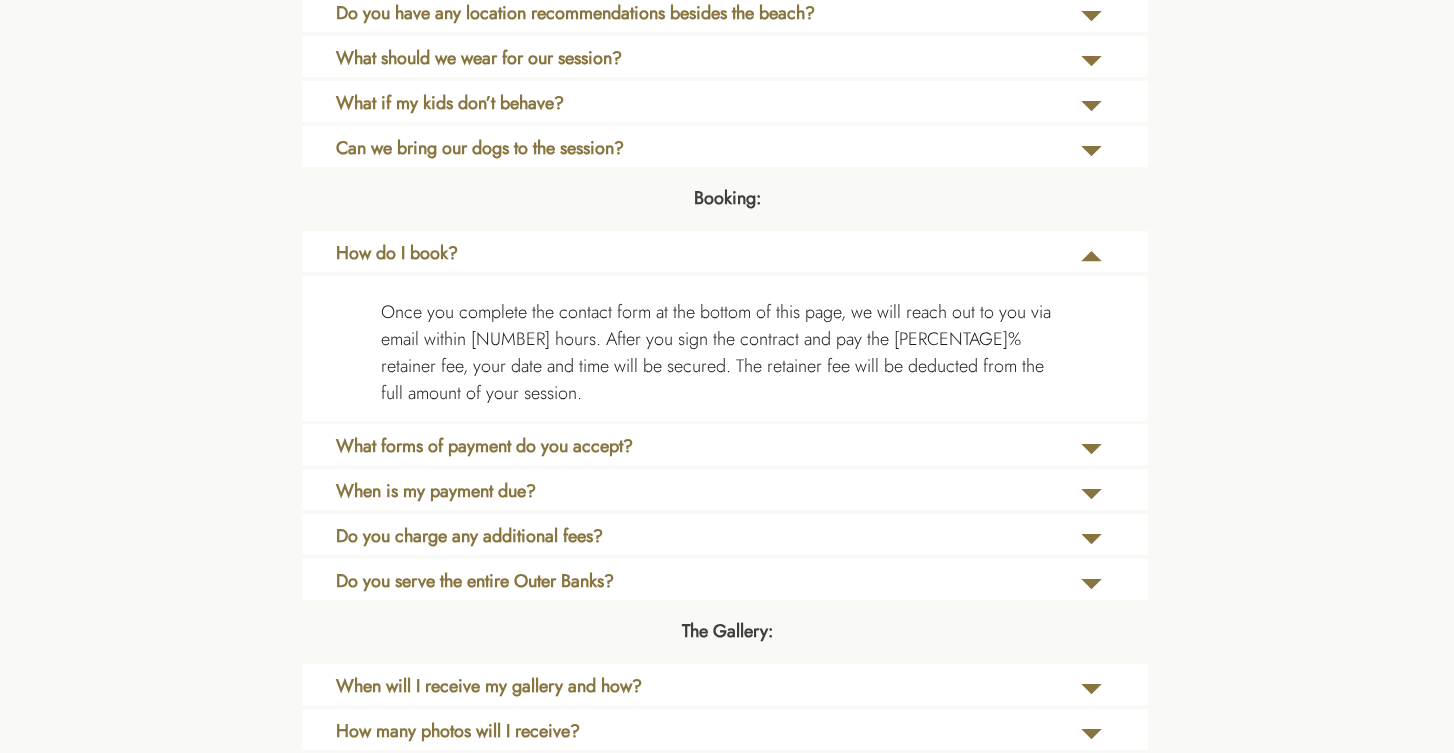 scroll, scrollTop: 4558, scrollLeft: 0, axis: vertical 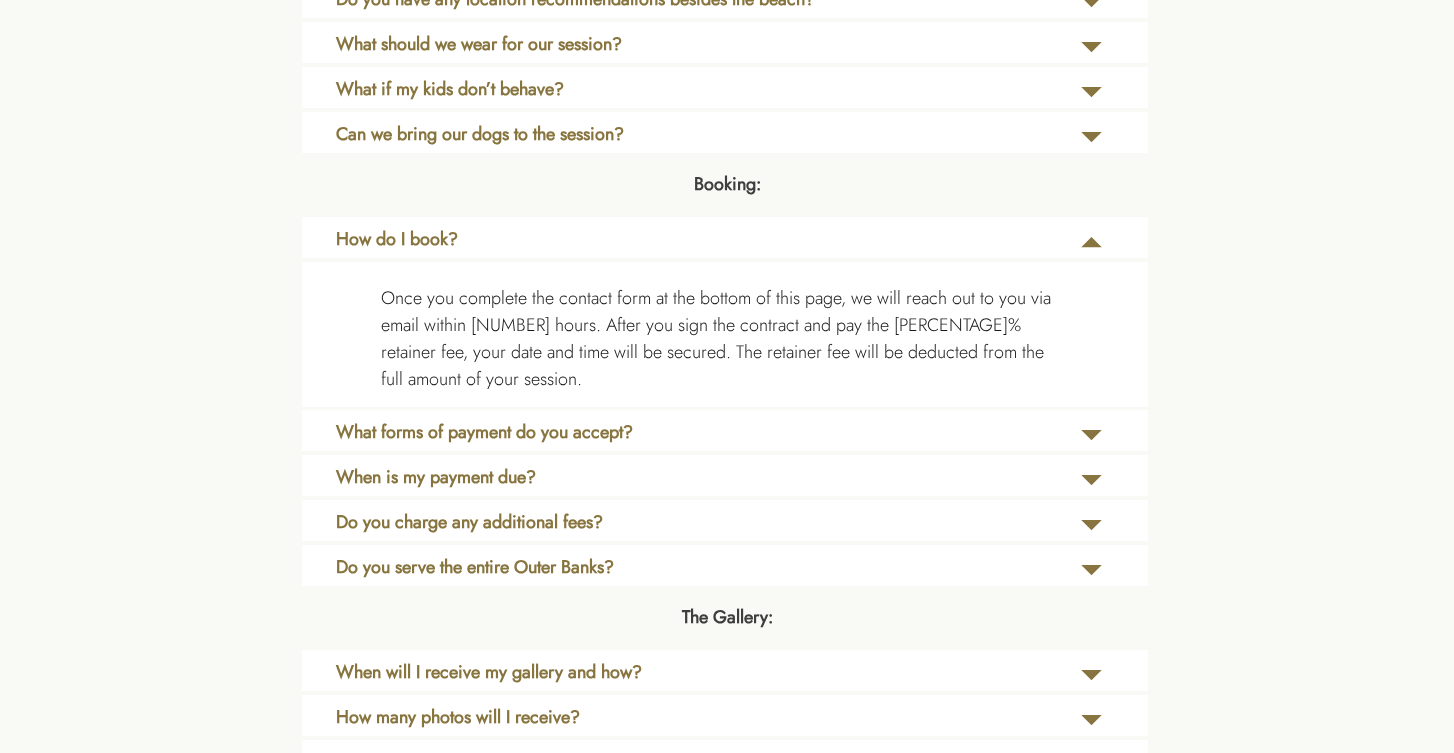 click at bounding box center [725, 475] 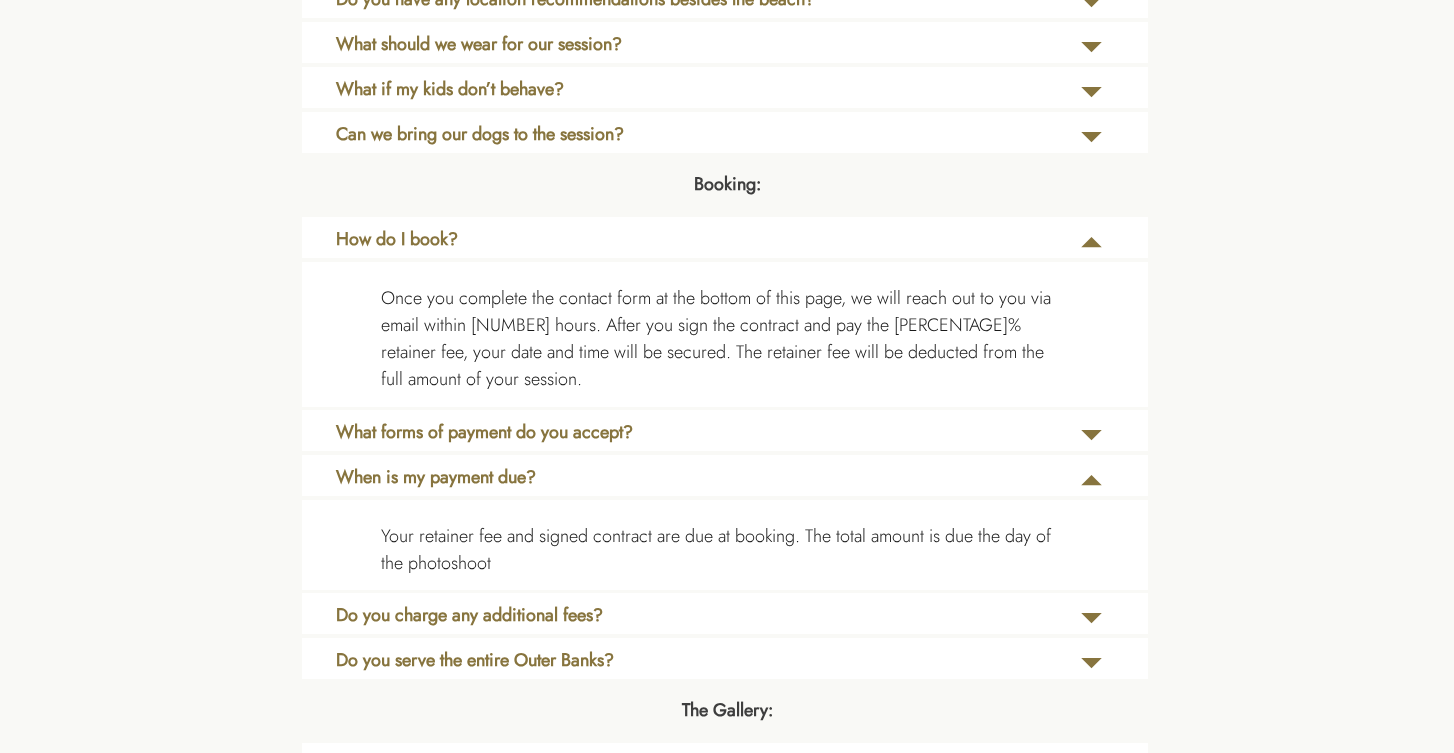 click at bounding box center (725, 475) 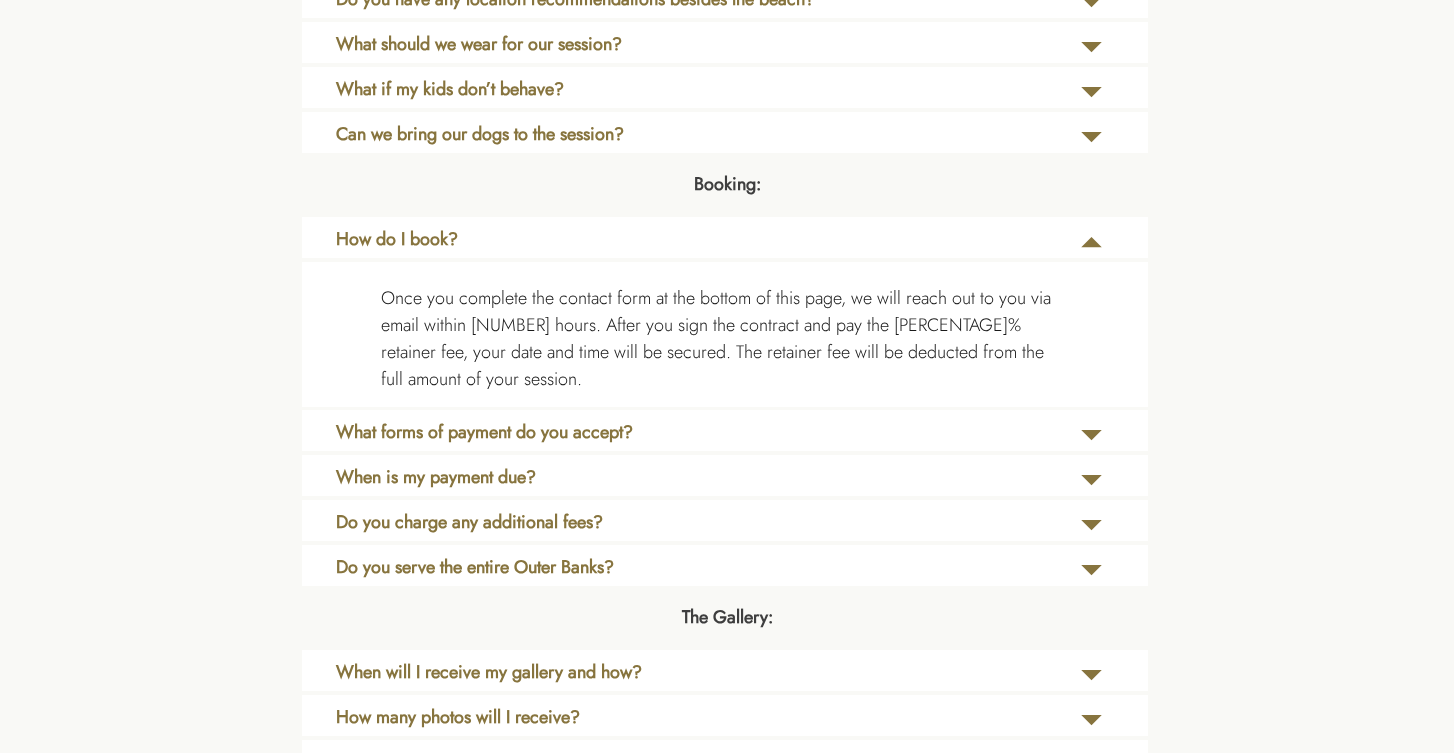 click at bounding box center (725, 520) 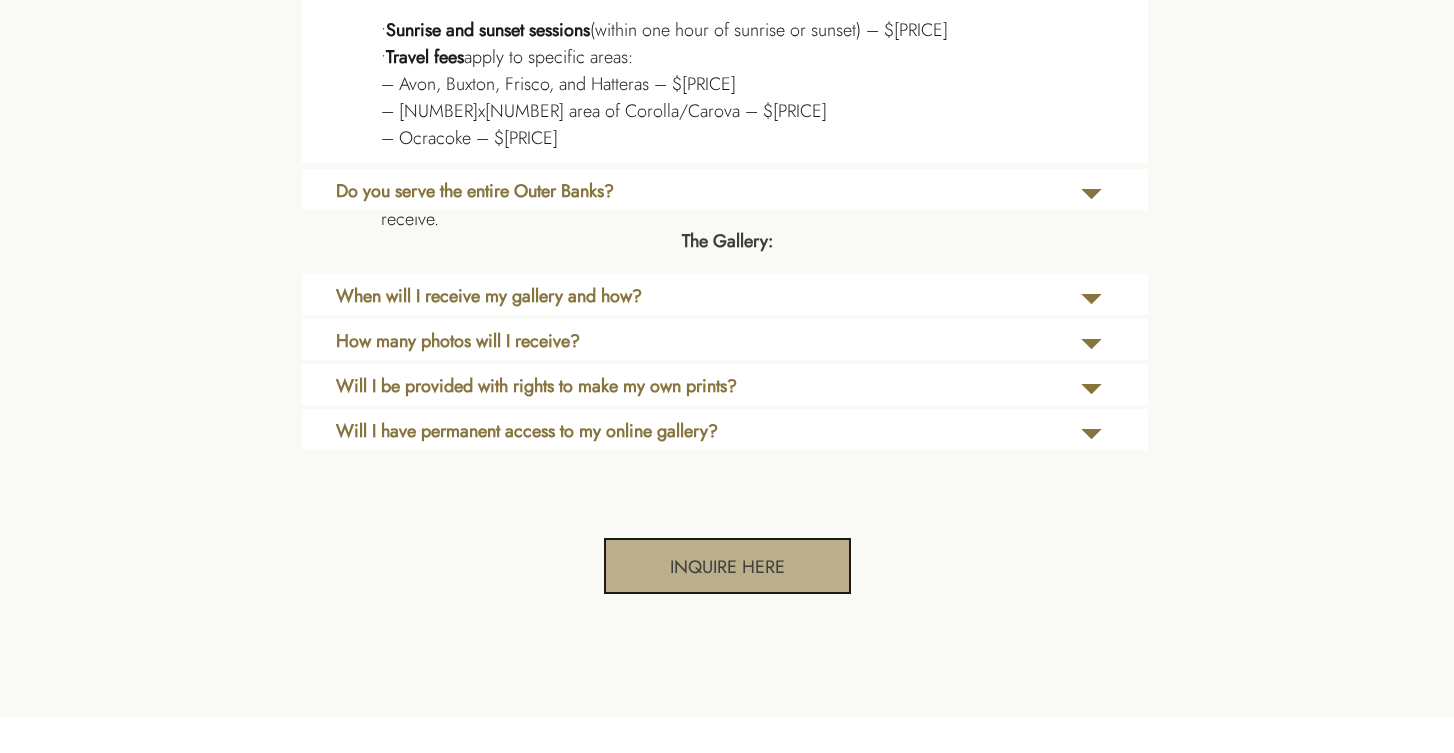 scroll, scrollTop: 5191, scrollLeft: 0, axis: vertical 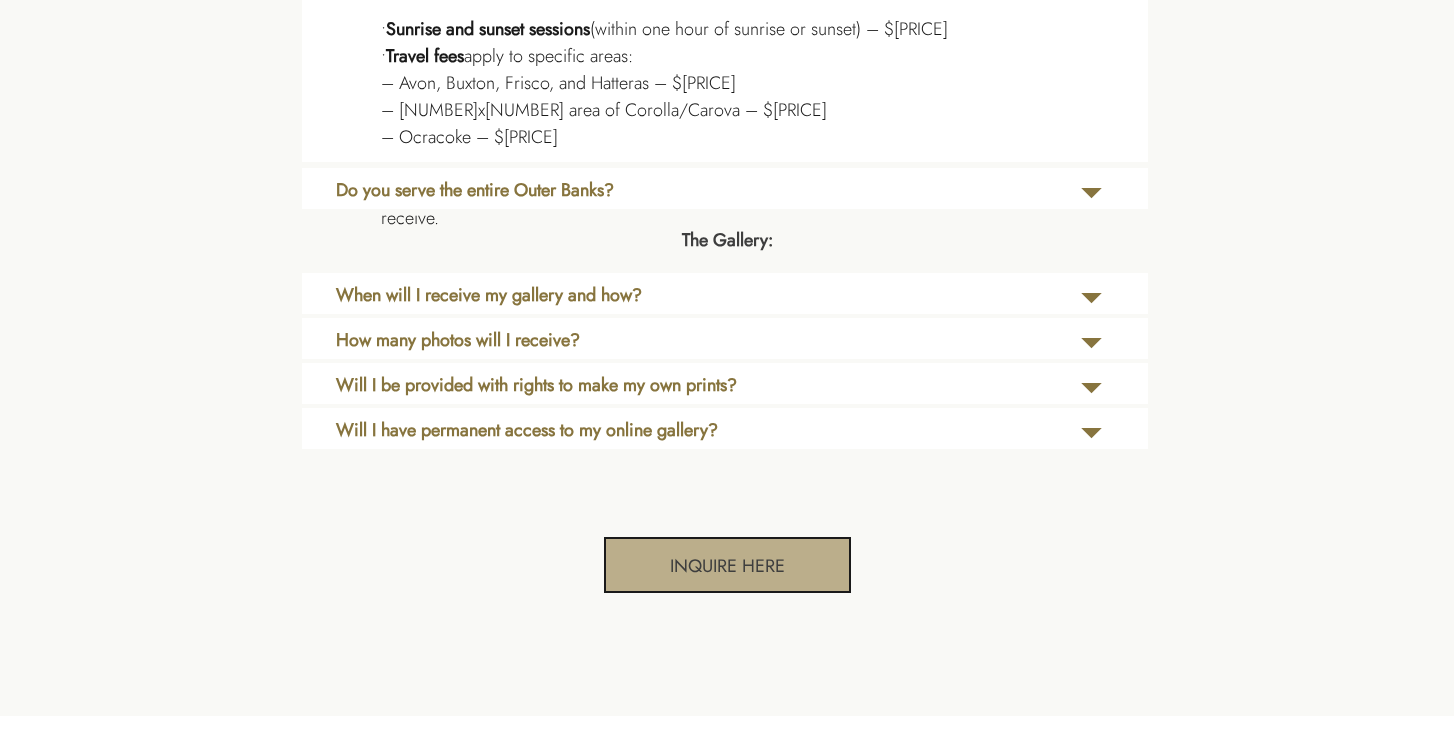 click on "Will I be provided with rights to make my own prints?" at bounding box center [625, 392] 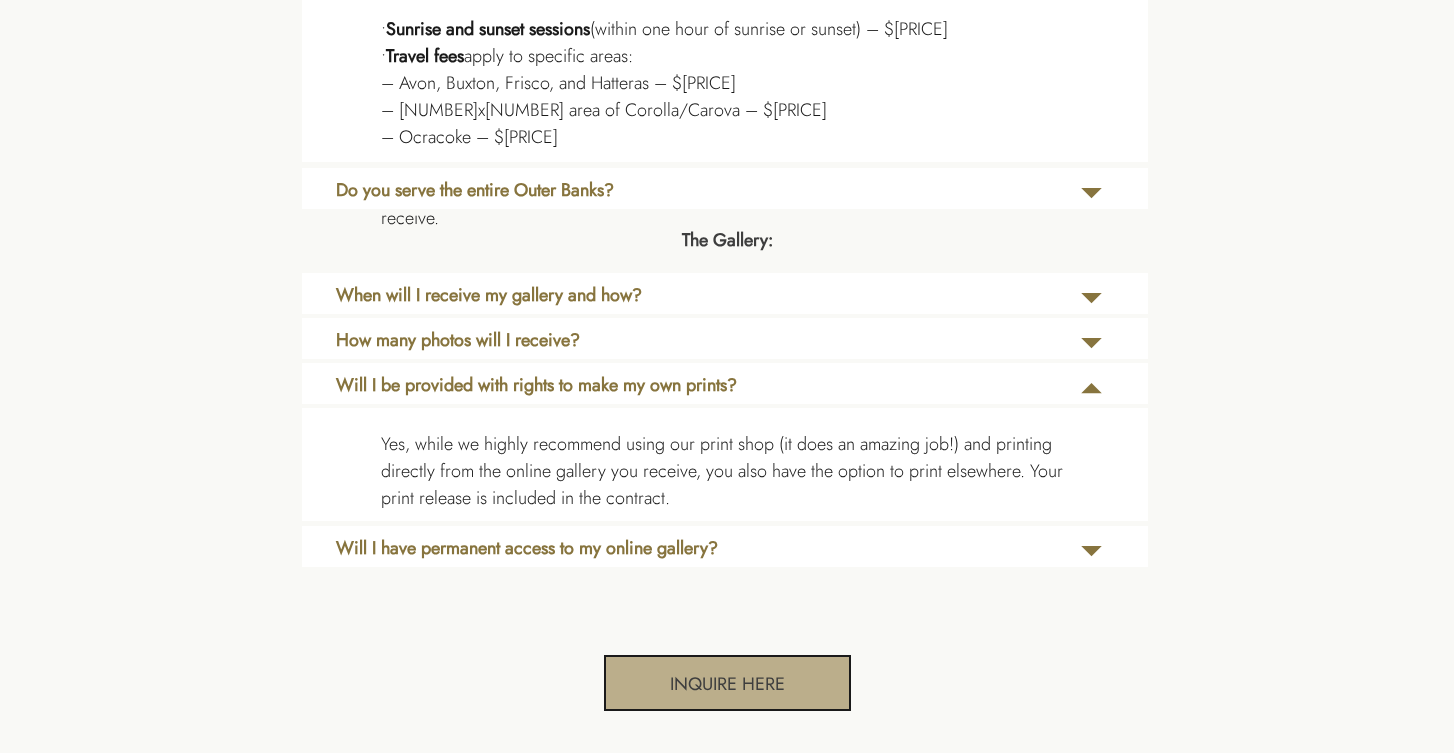click on "Will I have permanent access to my online gallery?" at bounding box center [625, 555] 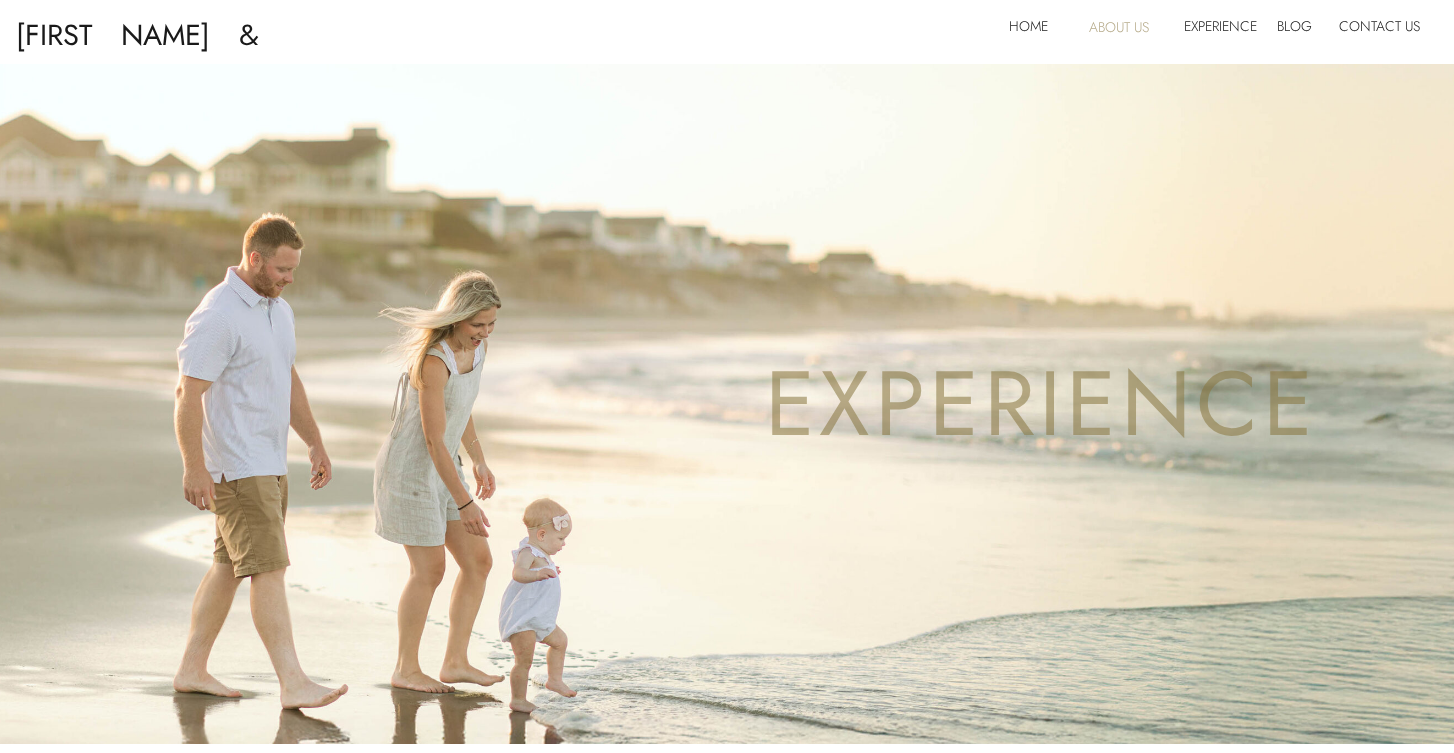 scroll, scrollTop: 0, scrollLeft: 0, axis: both 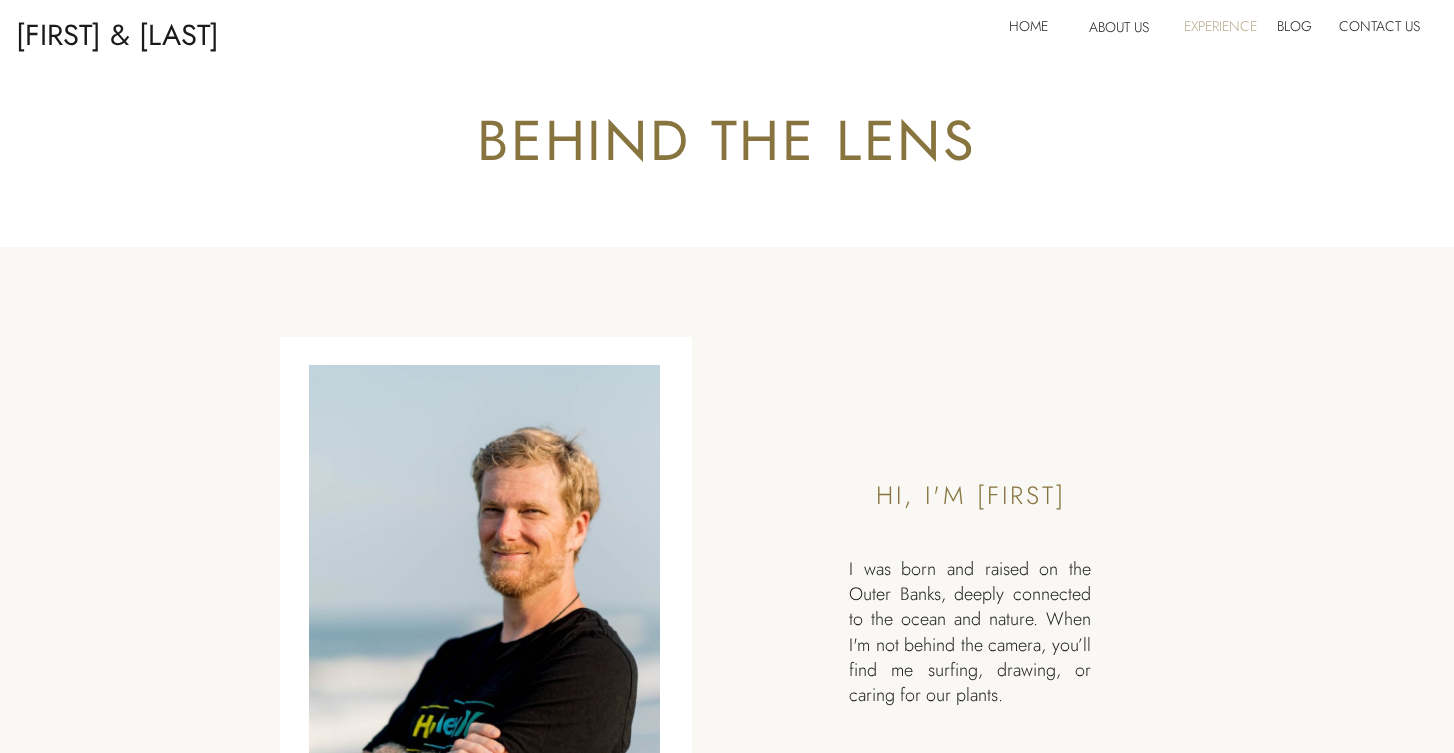 click on "Experience" at bounding box center [1218, 30] 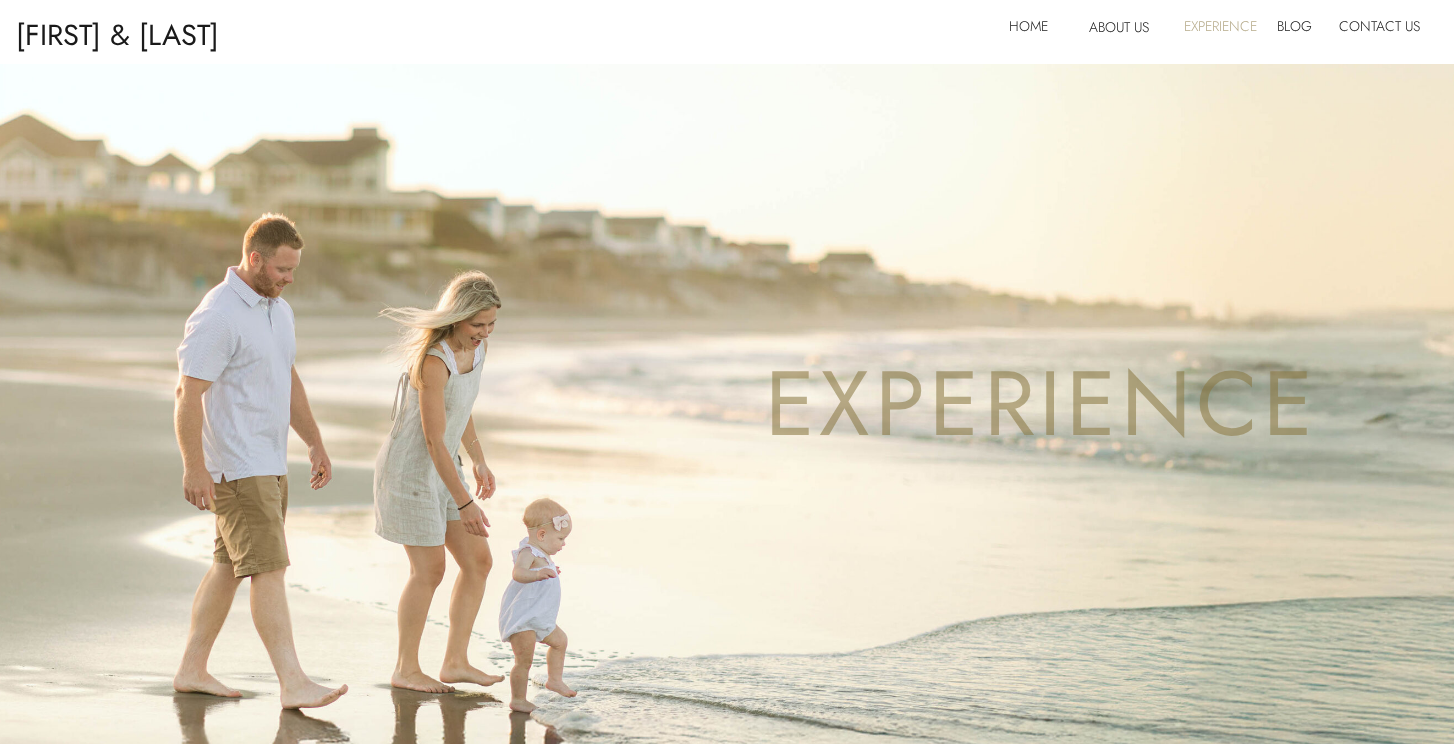 scroll, scrollTop: 0, scrollLeft: 0, axis: both 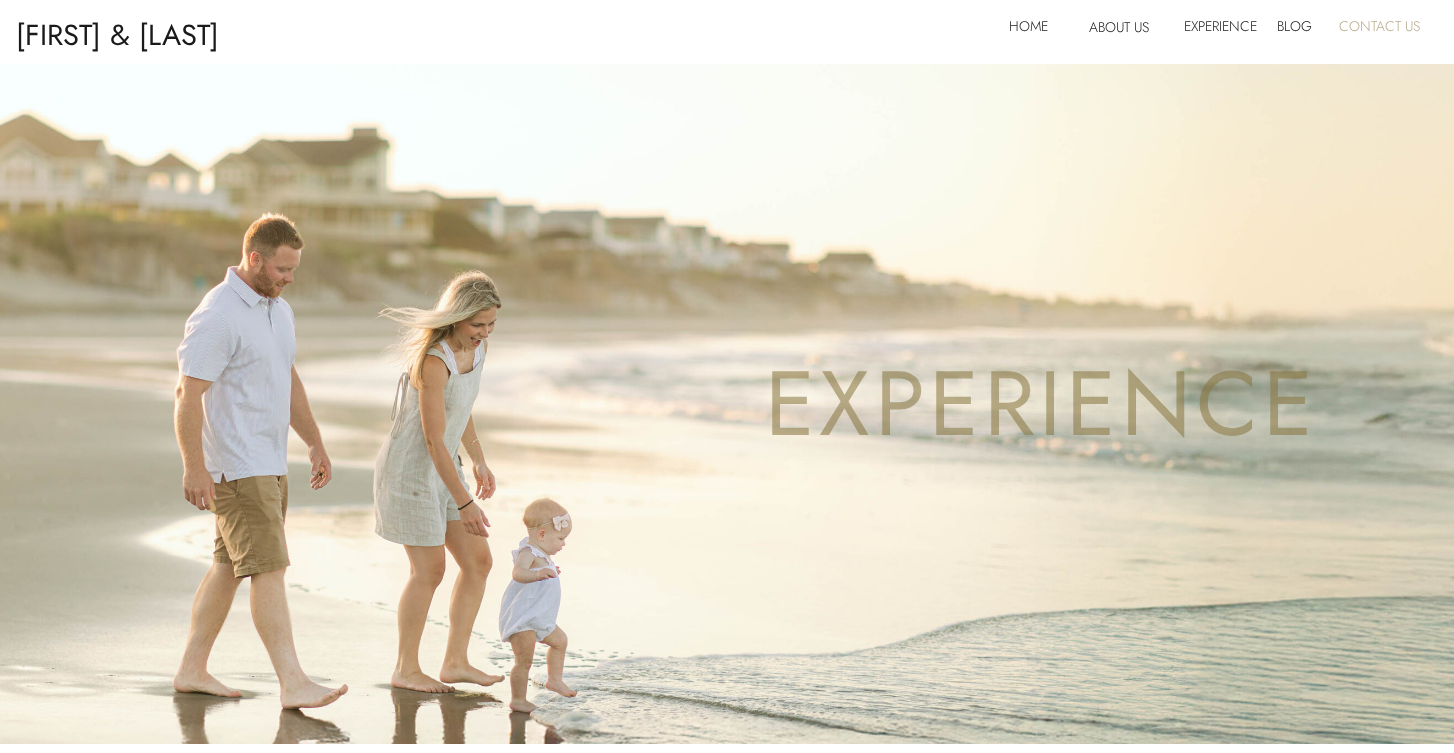 click on "Contact Us" at bounding box center [1381, 30] 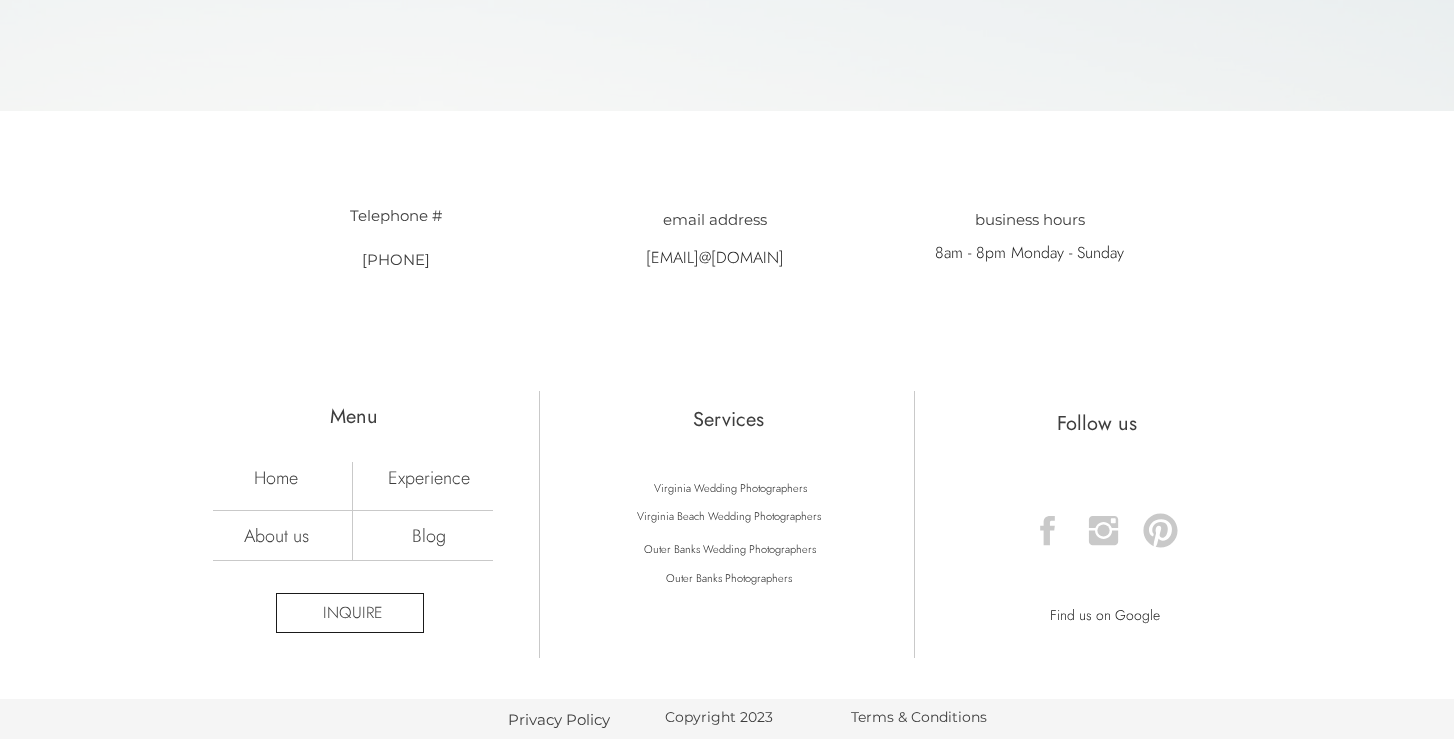 scroll, scrollTop: 1810, scrollLeft: 0, axis: vertical 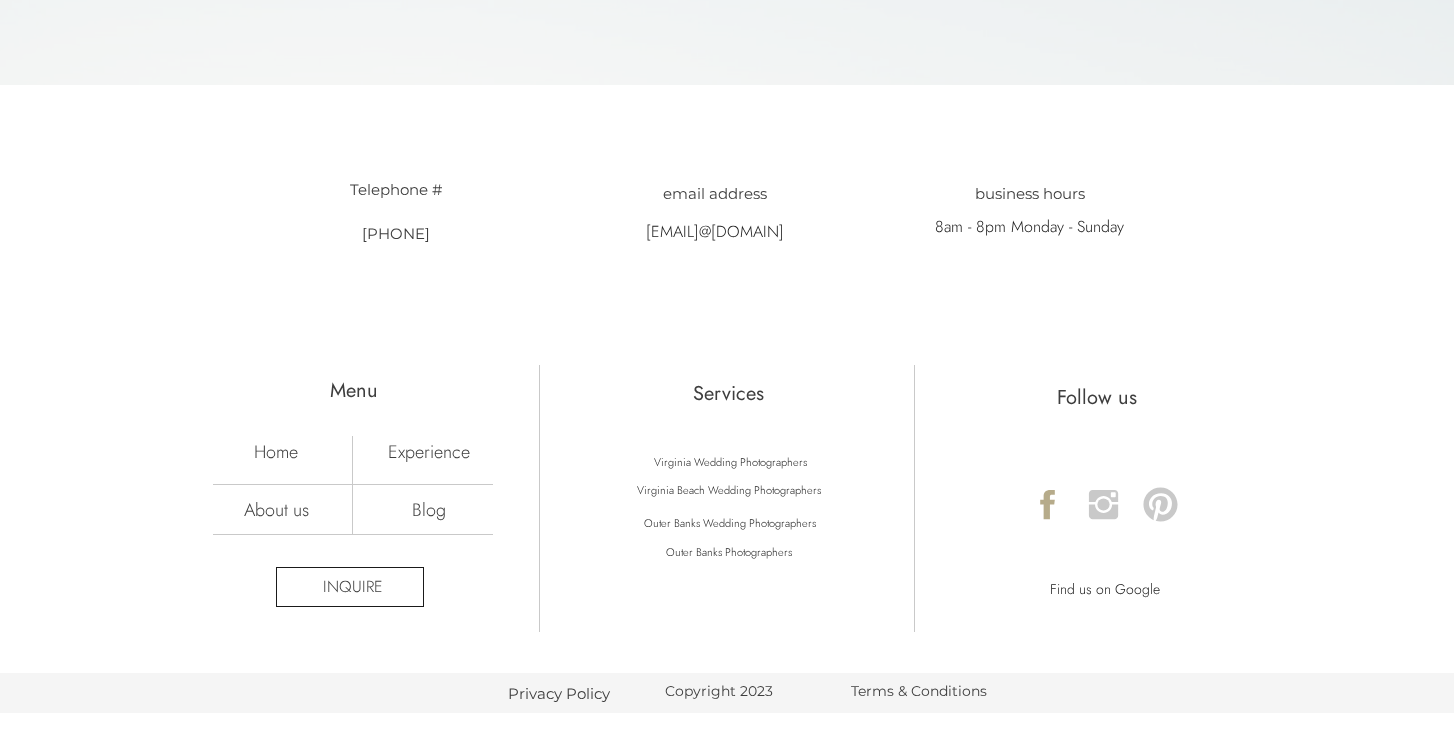 click 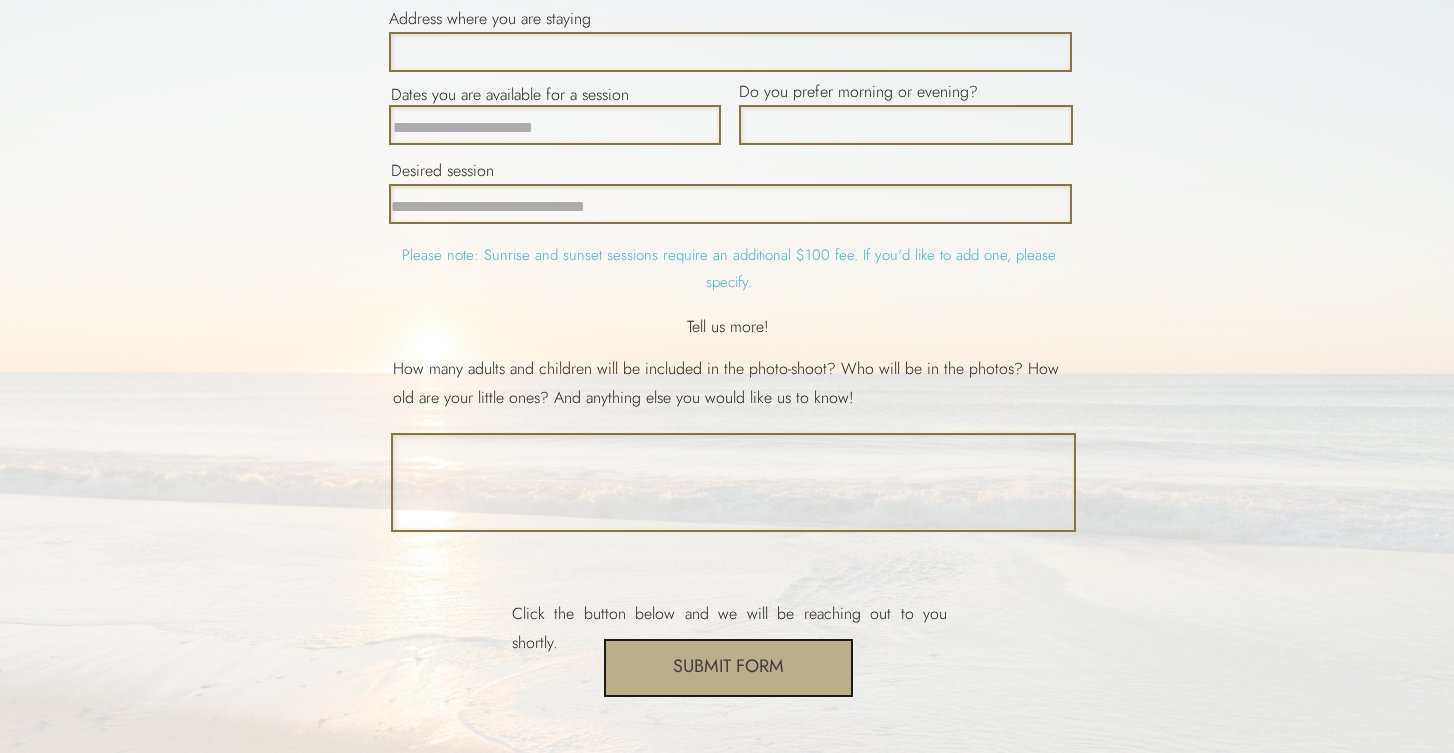 scroll, scrollTop: 1057, scrollLeft: 0, axis: vertical 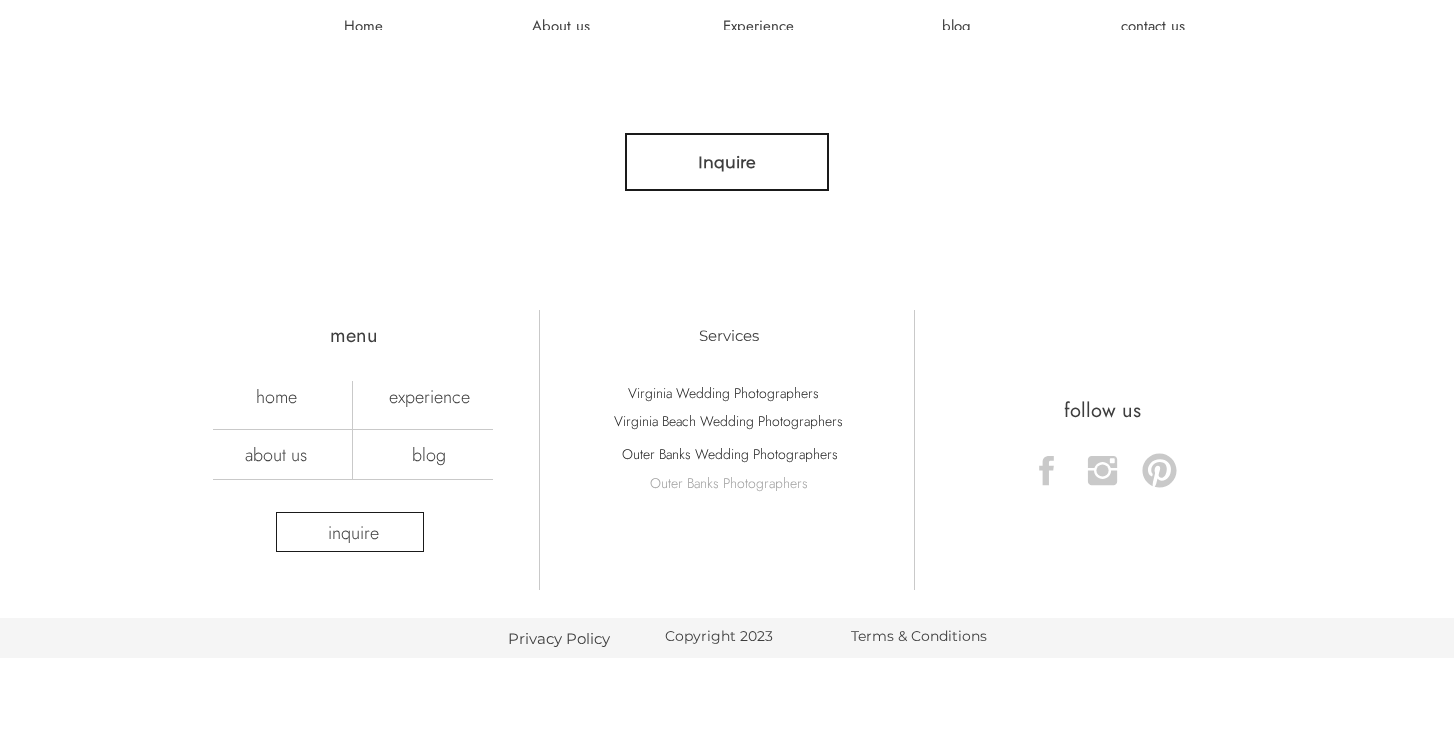 click on "Outer Banks Photographers" at bounding box center [728, 483] 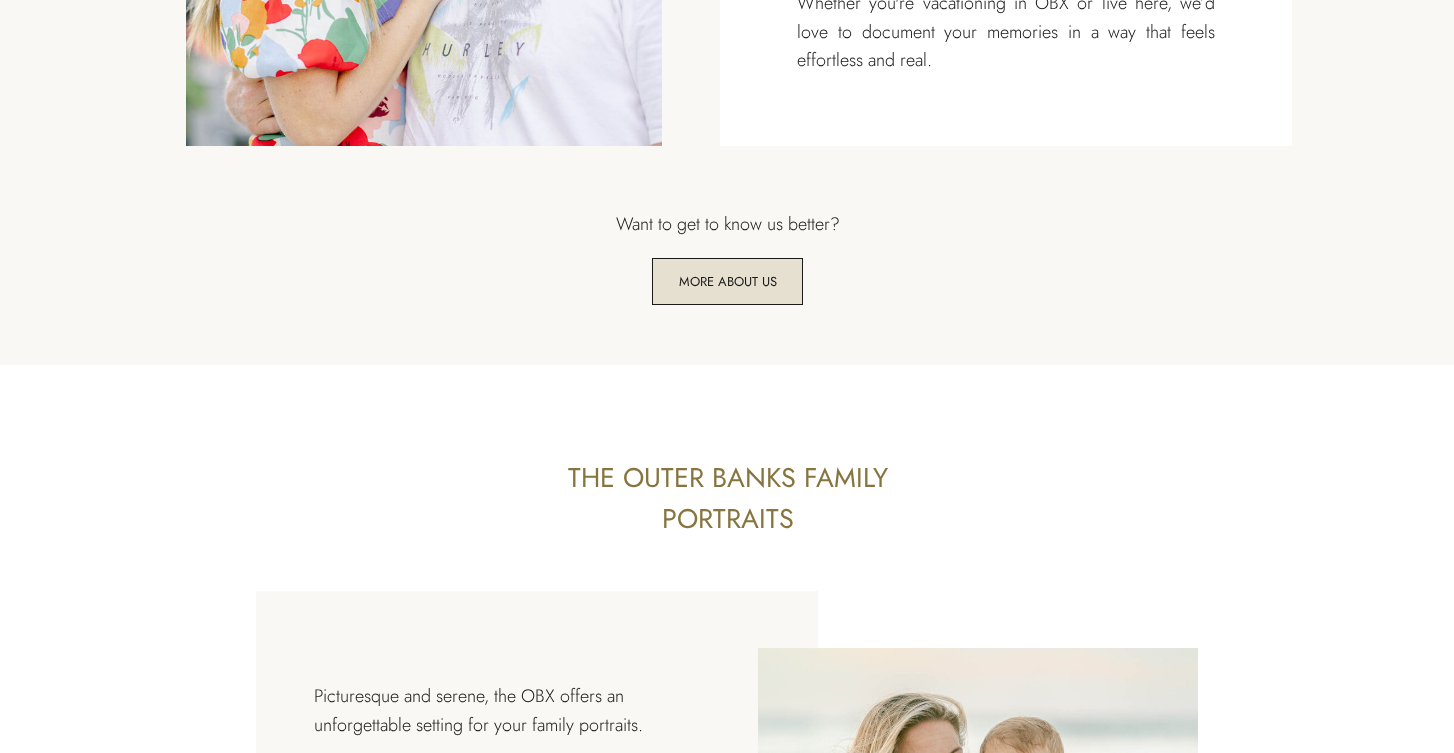 scroll, scrollTop: 3919, scrollLeft: 0, axis: vertical 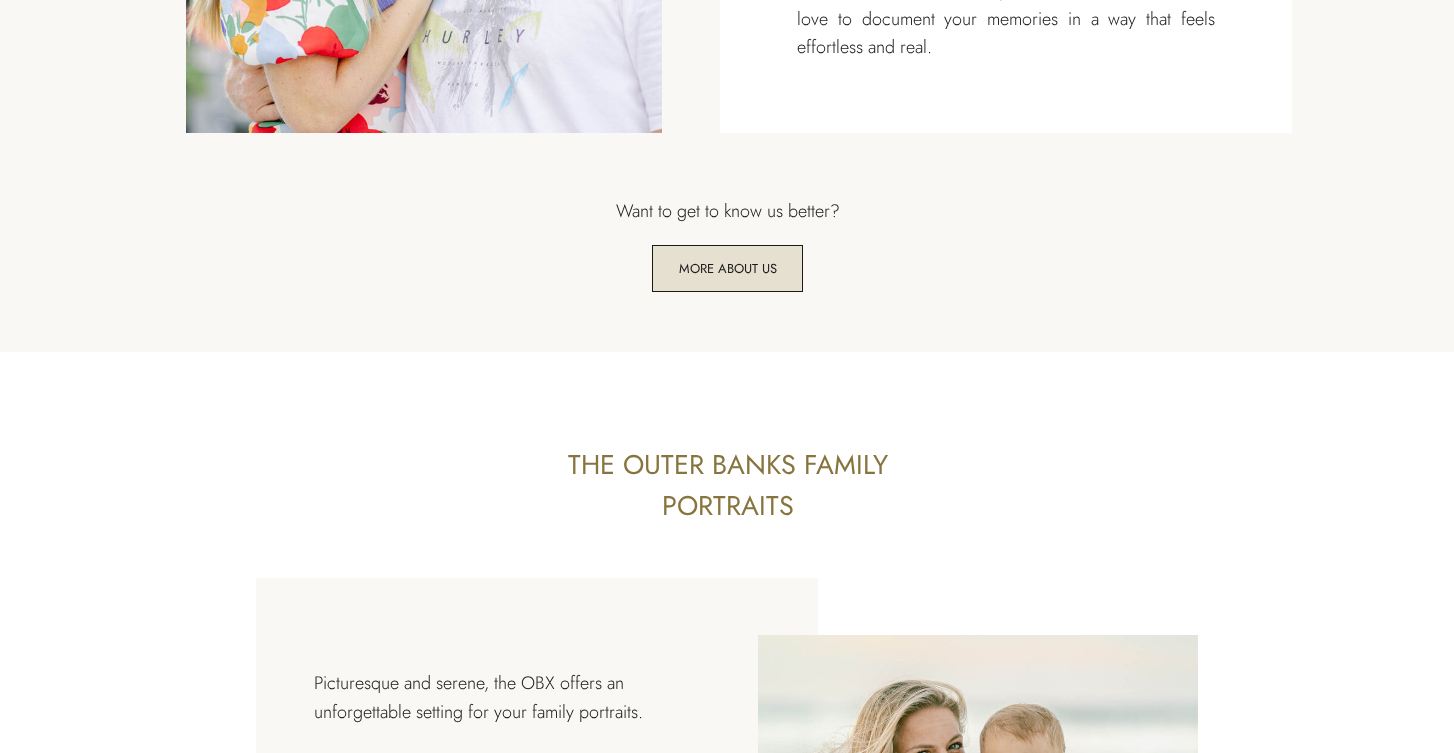 click on "More about us" at bounding box center [727, 270] 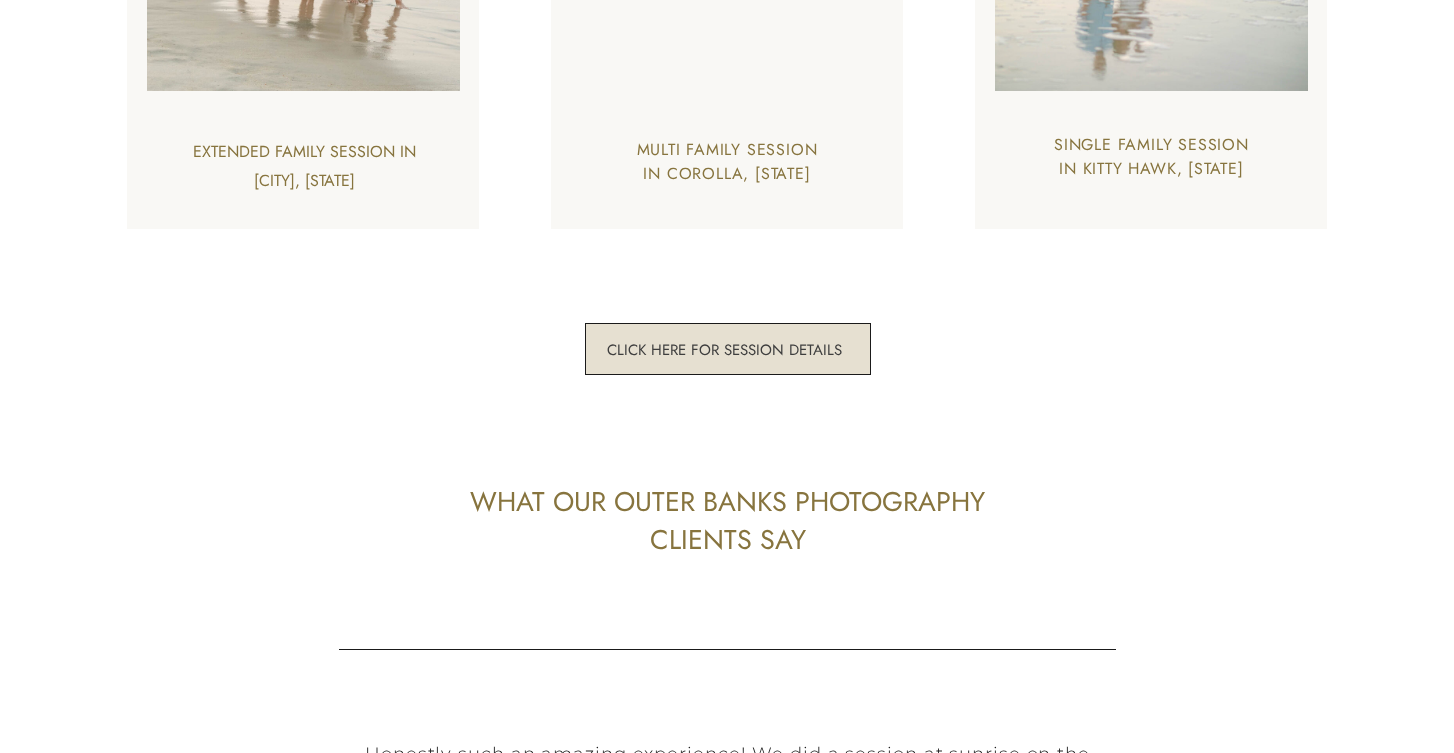 scroll, scrollTop: 5828, scrollLeft: 0, axis: vertical 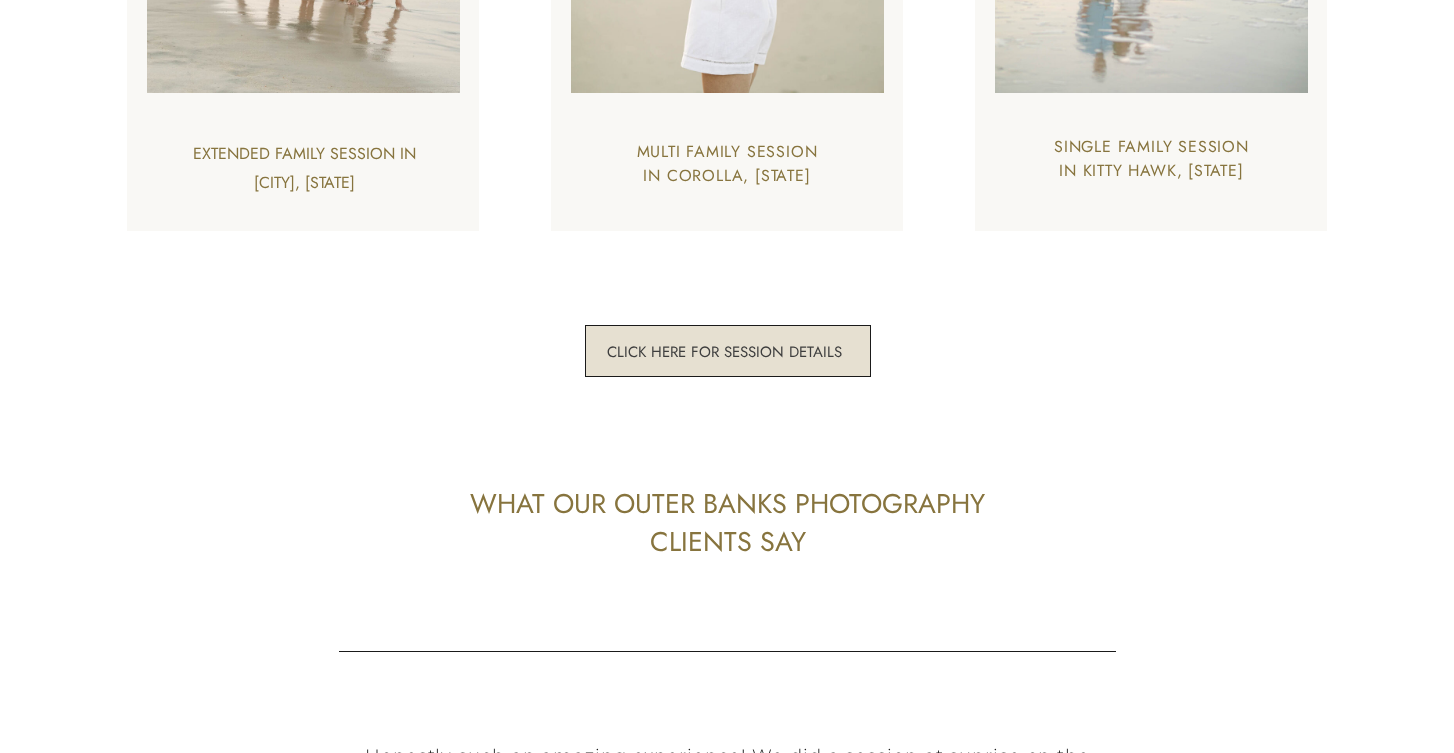 click on "single family Session in Kitty Hawk, [STATE]" at bounding box center [1151, 159] 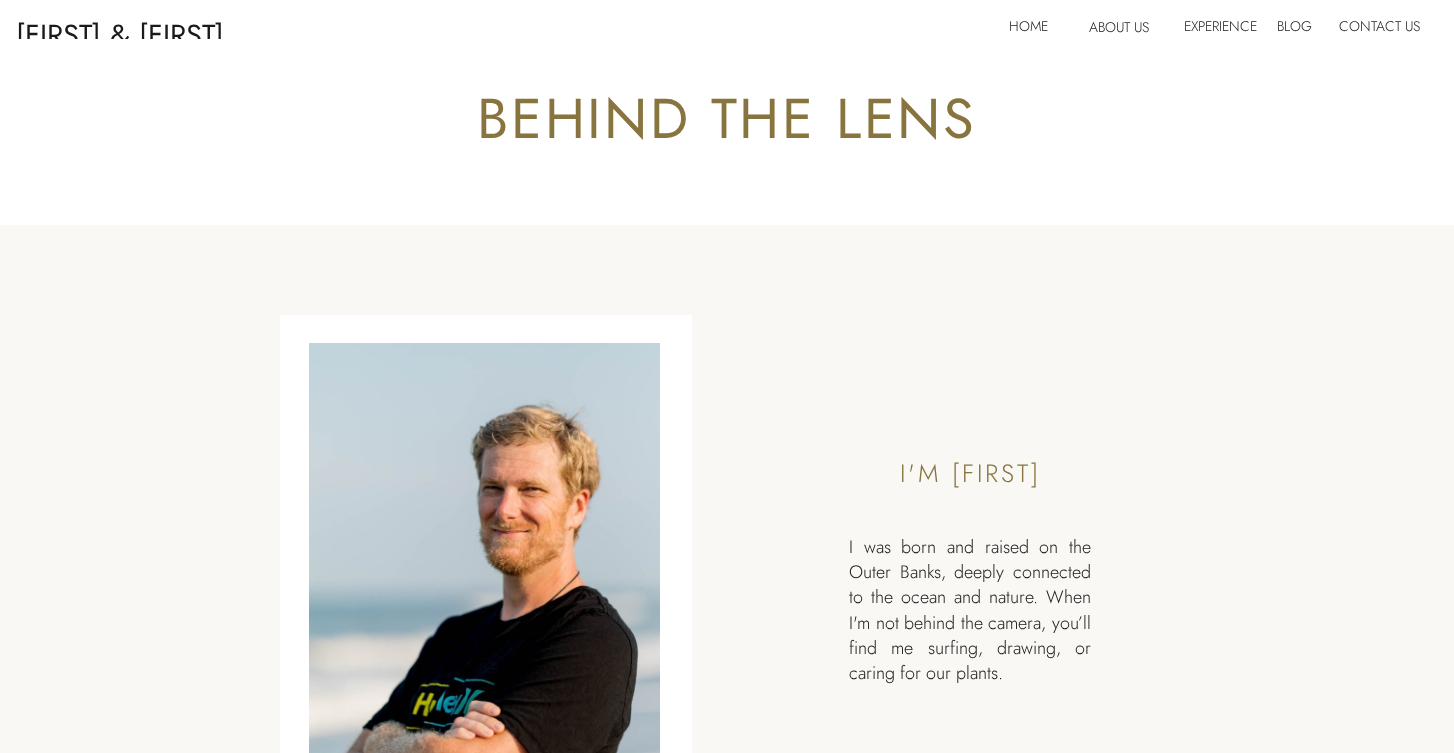scroll, scrollTop: 23, scrollLeft: 0, axis: vertical 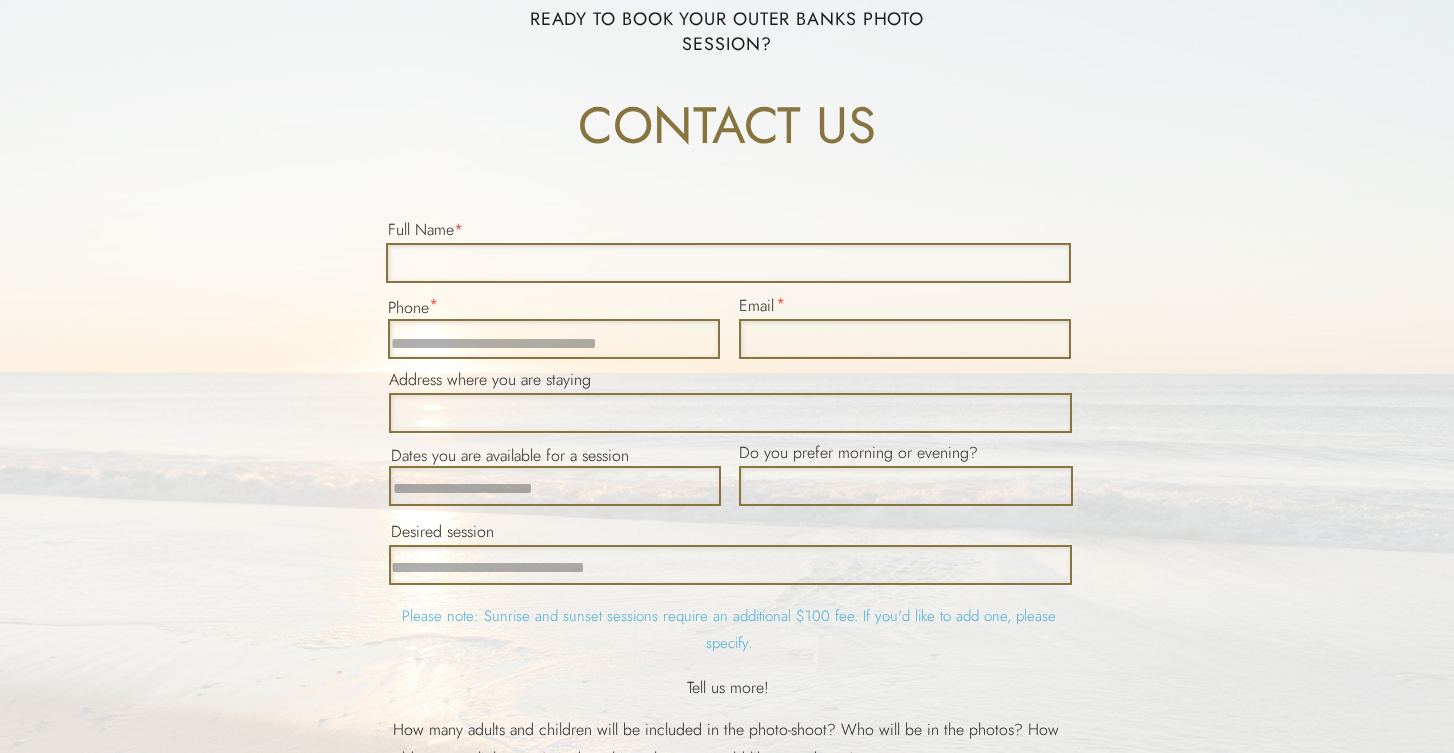click at bounding box center [728, 263] 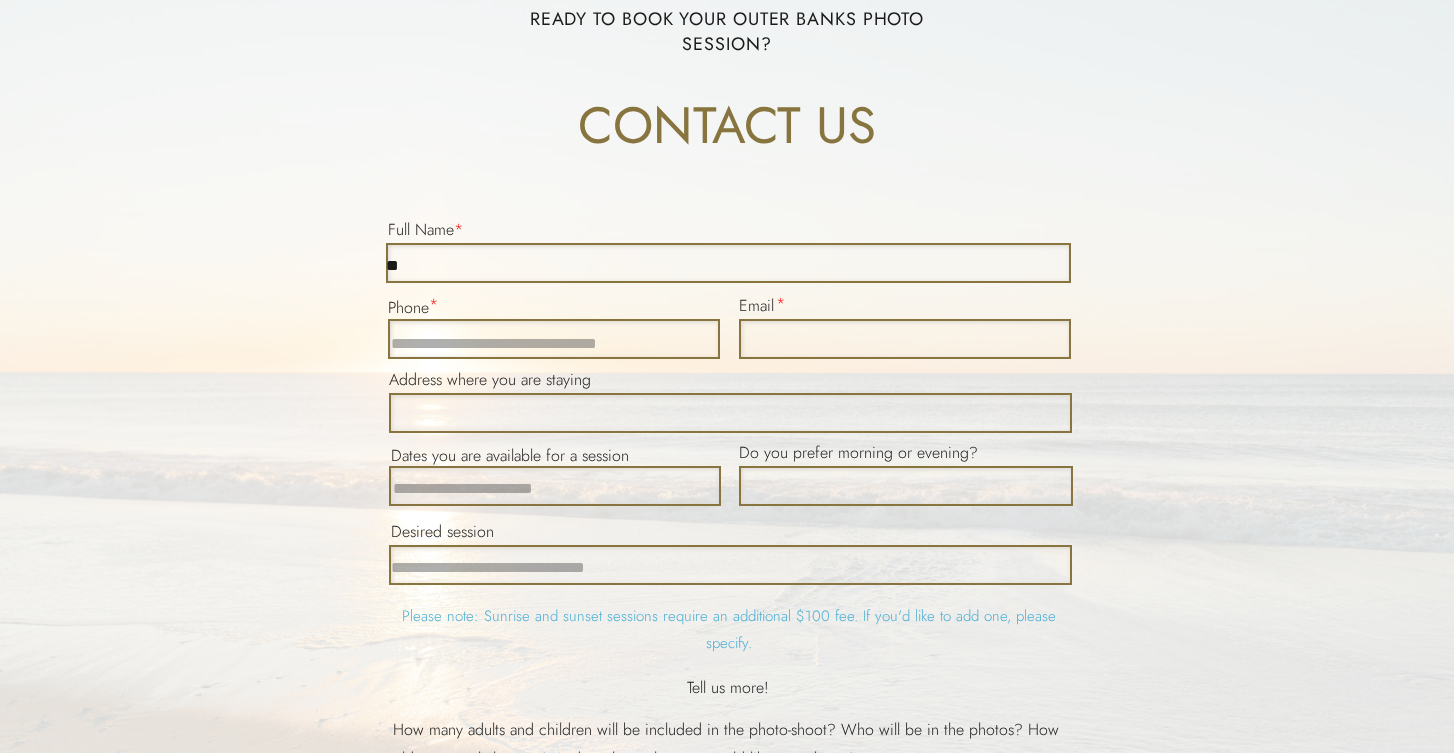 type on "*" 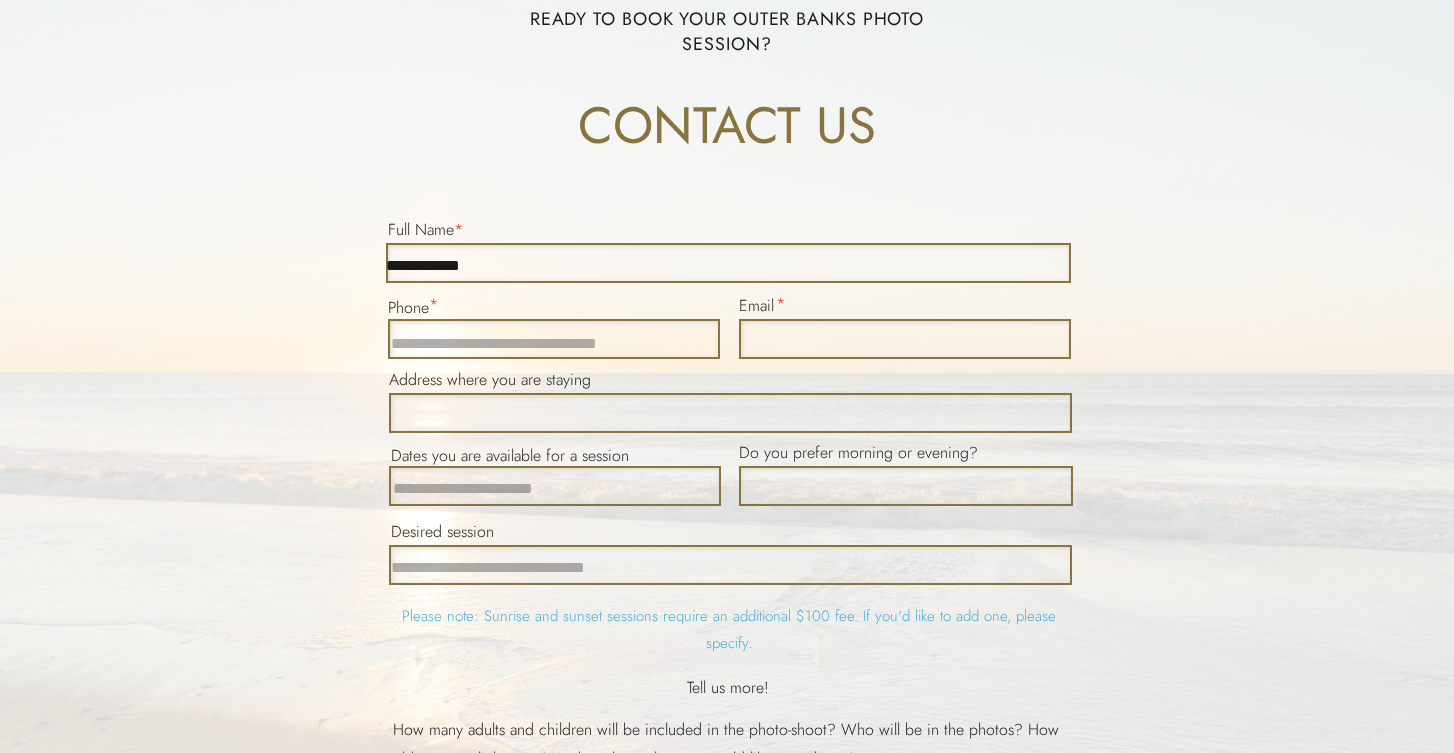 type on "**********" 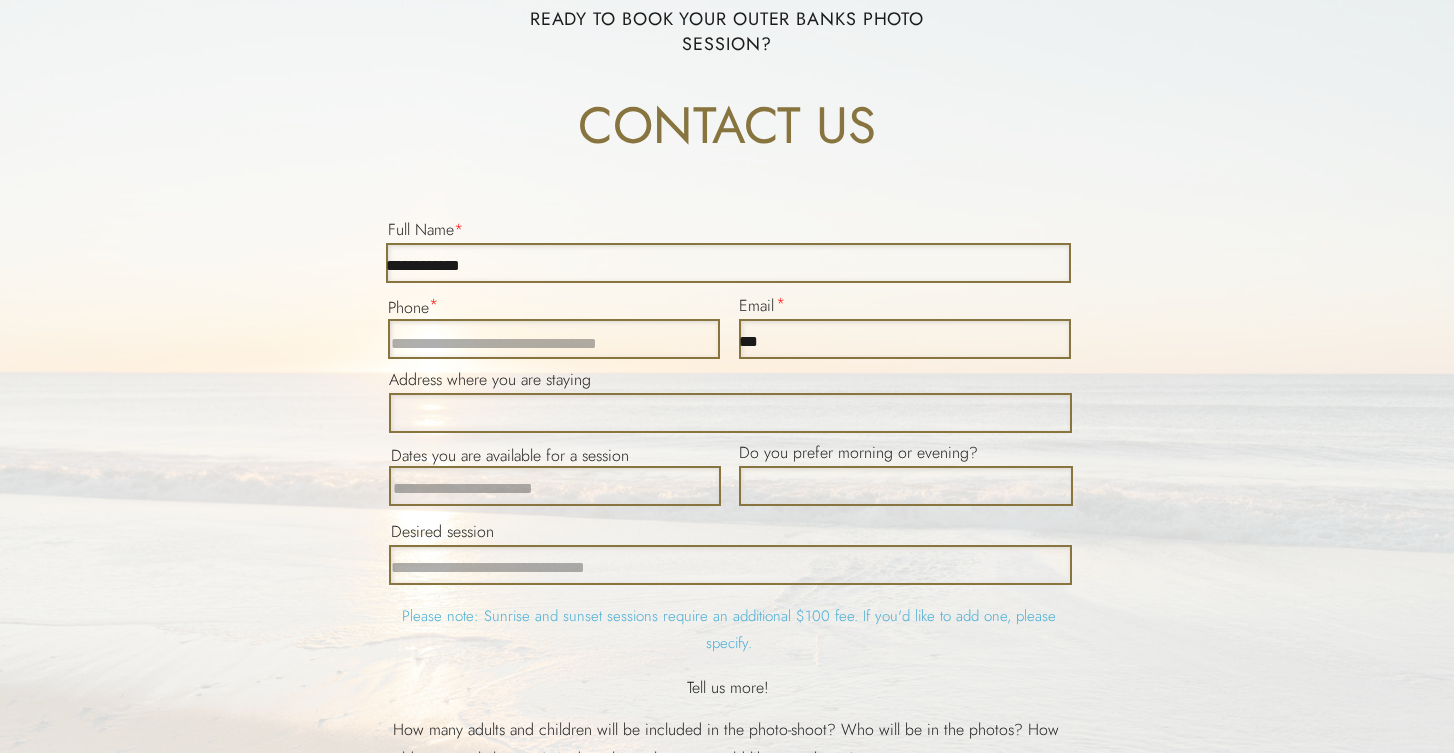 type on "***" 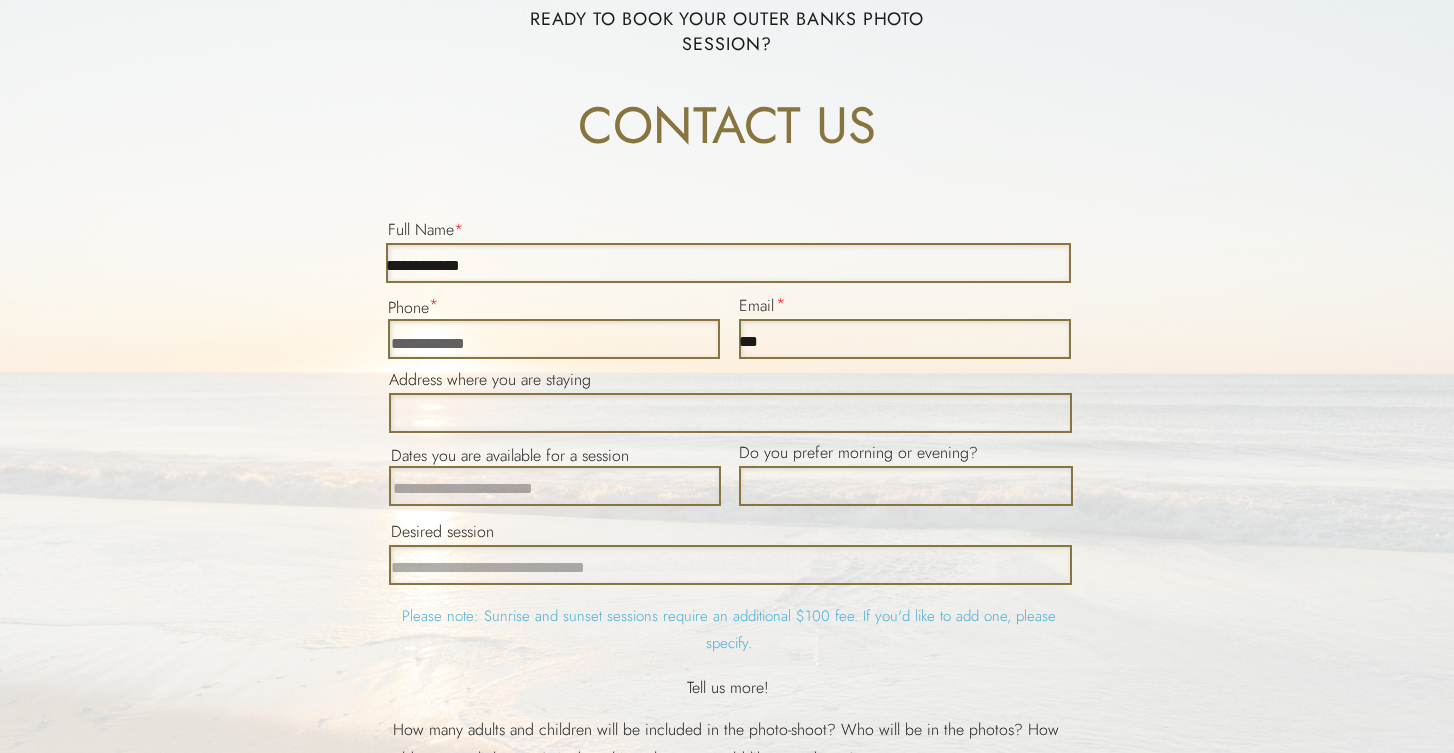 type on "**********" 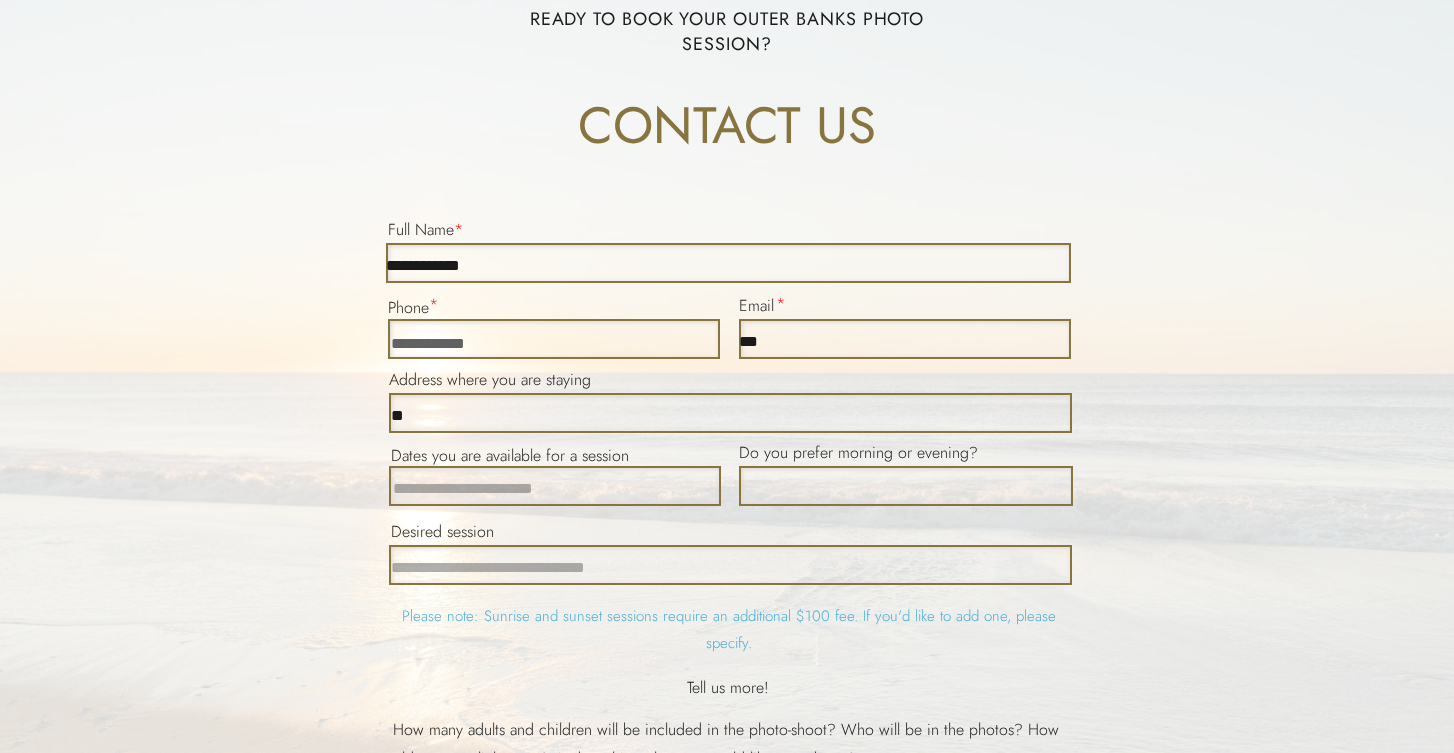type on "*" 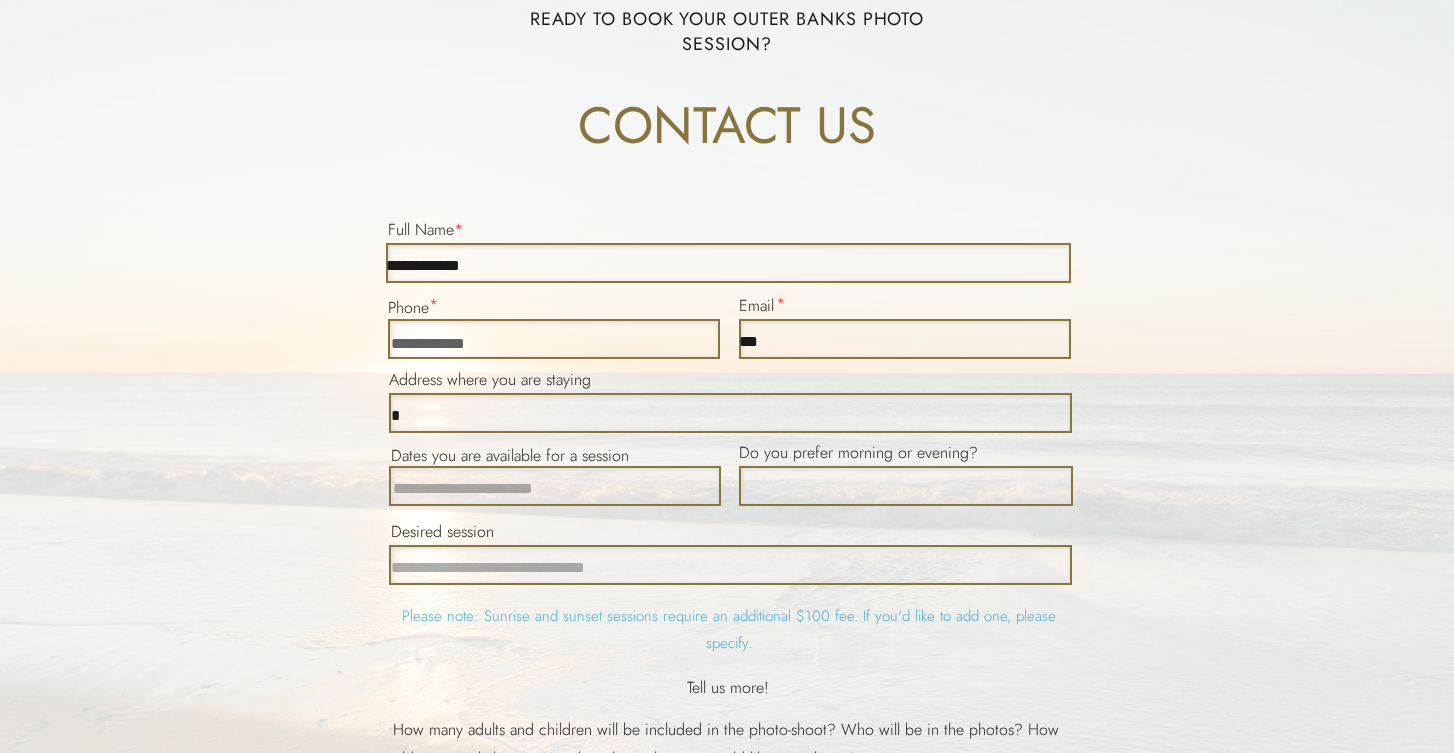 type 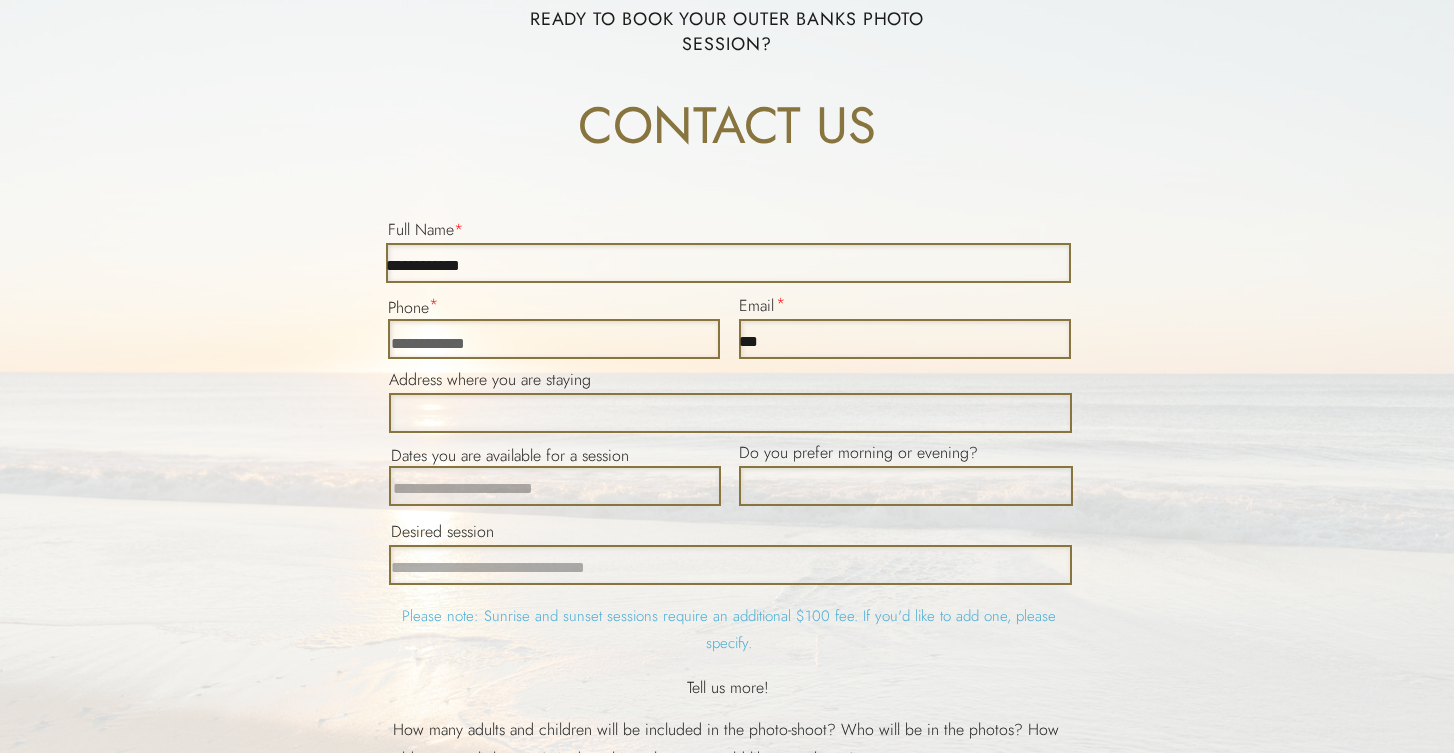 click on "***" at bounding box center (905, 339) 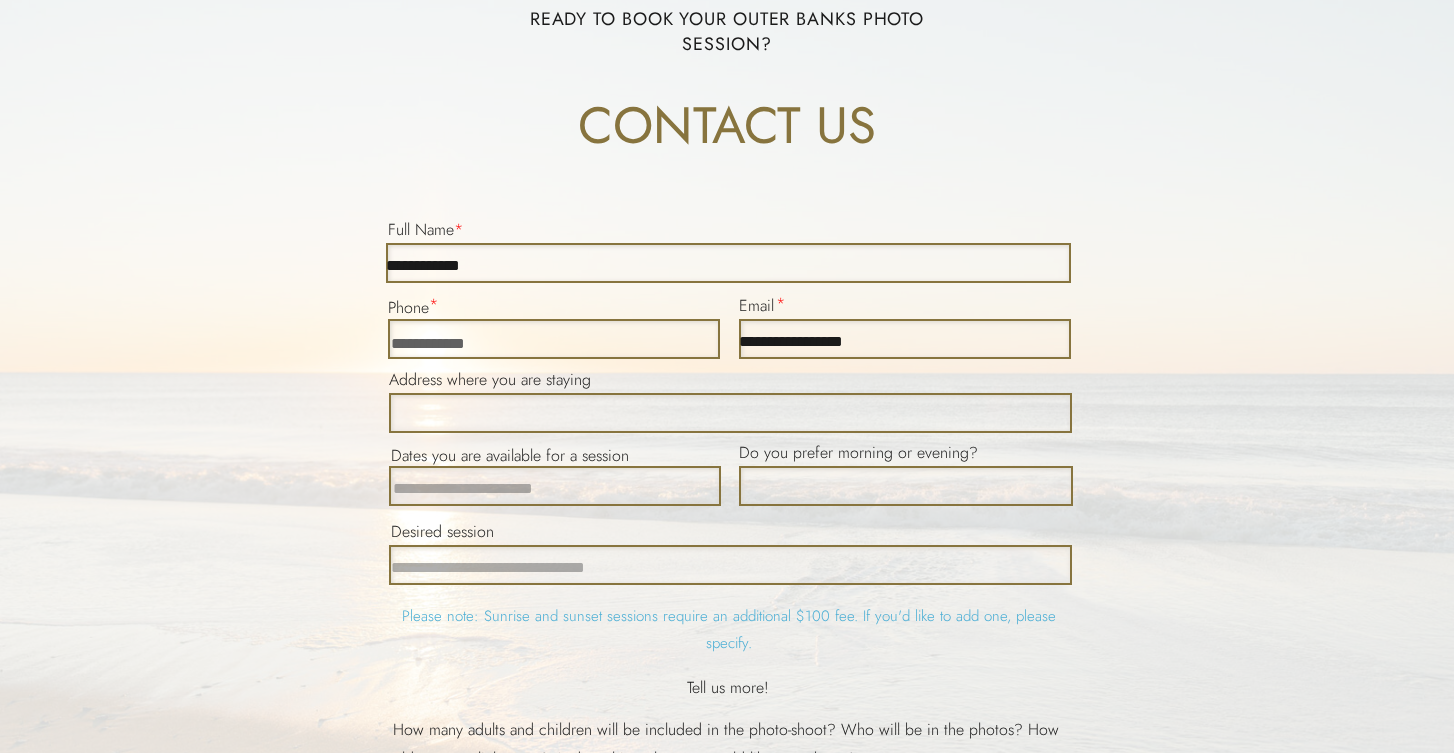 type on "**********" 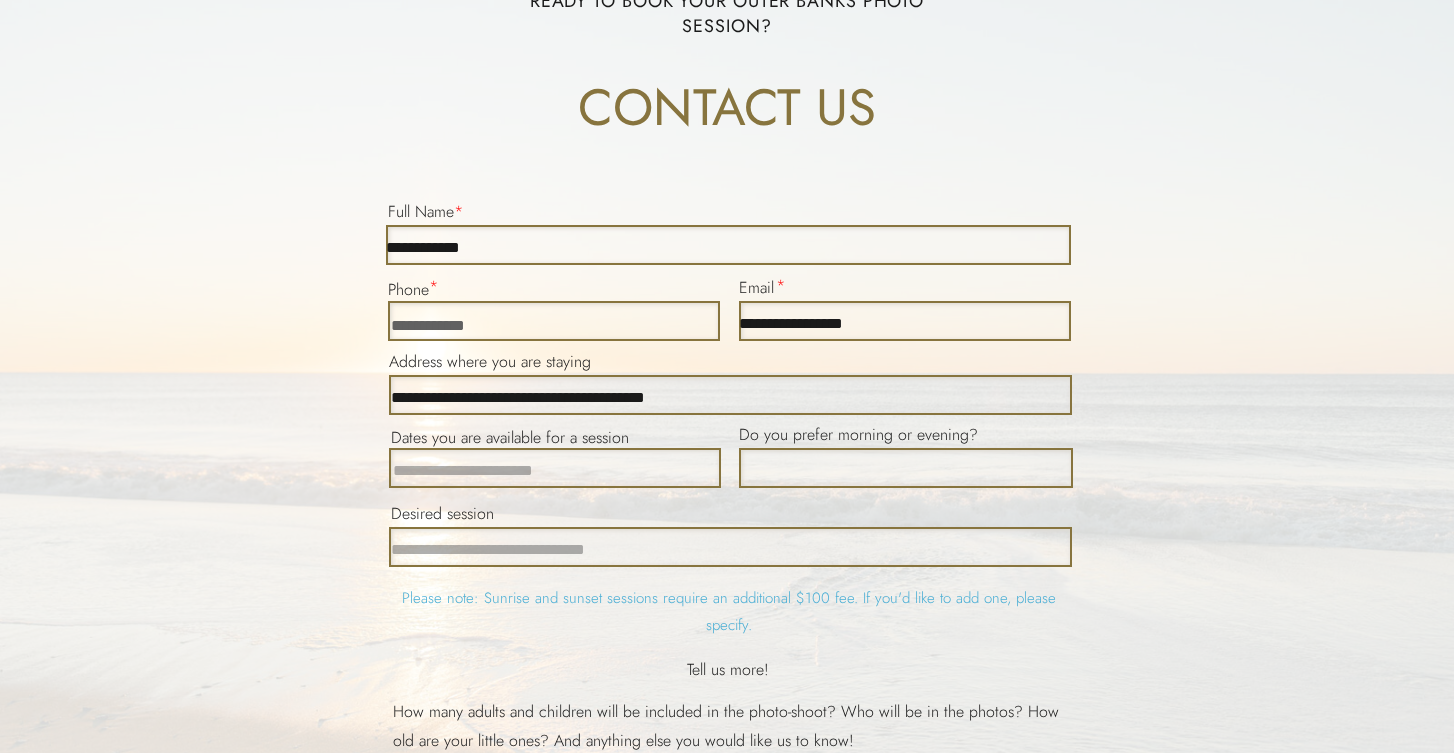 scroll, scrollTop: 4123, scrollLeft: 0, axis: vertical 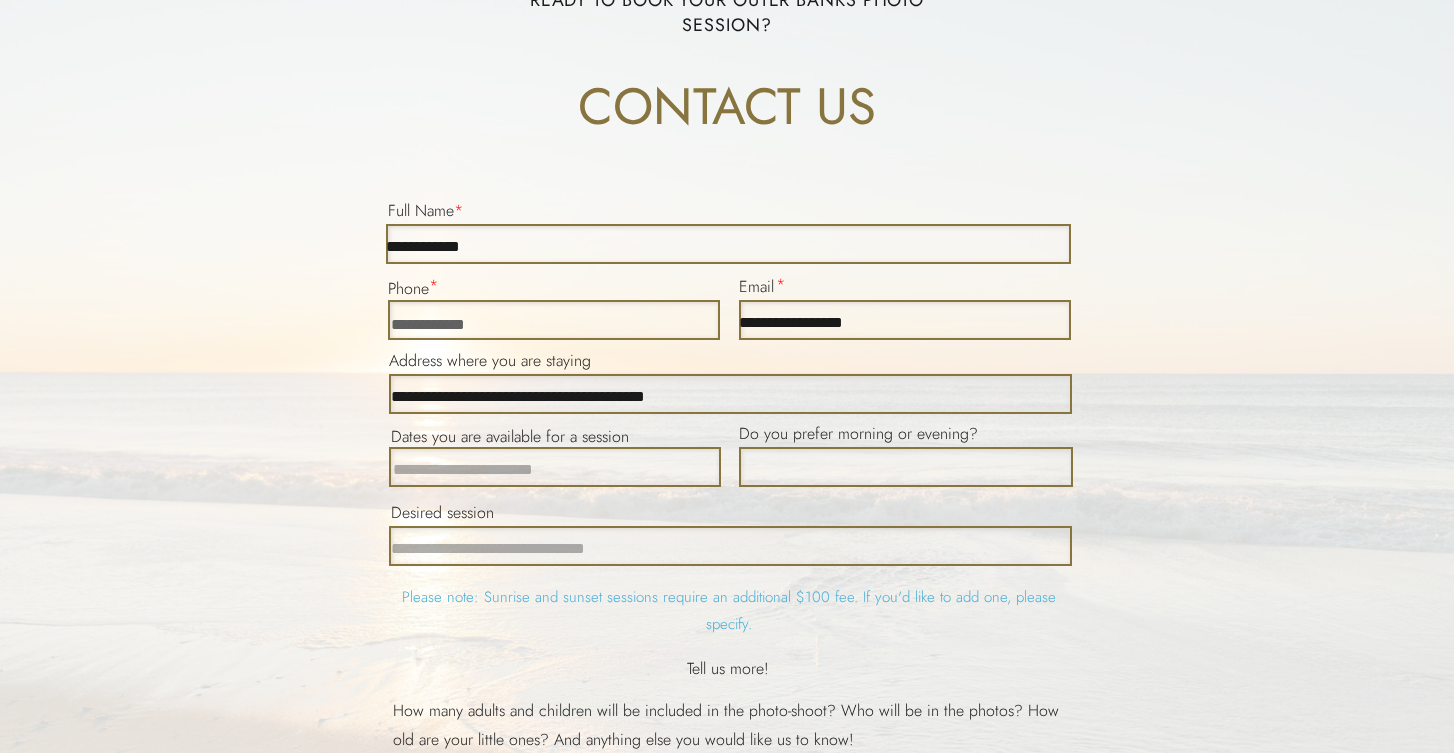 type on "**********" 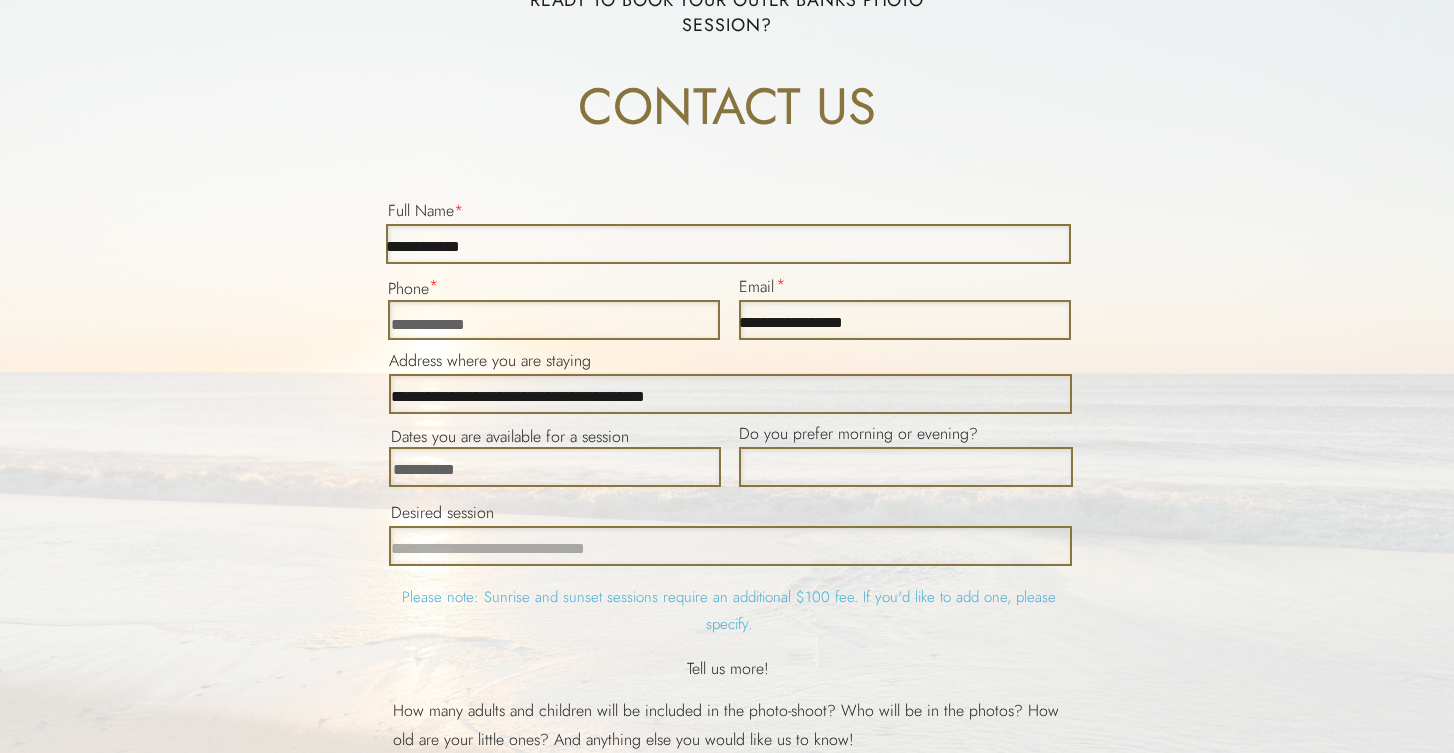 type on "**********" 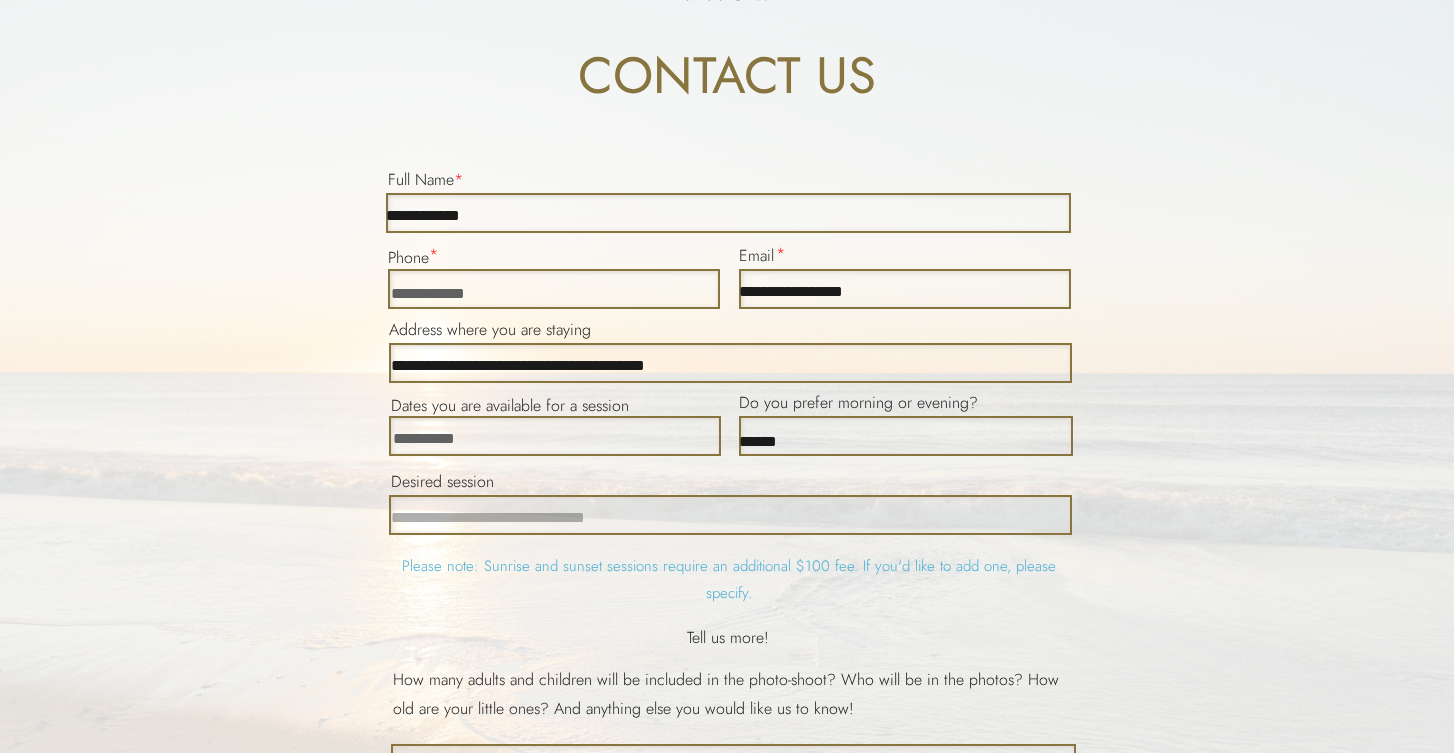 scroll, scrollTop: 4159, scrollLeft: 0, axis: vertical 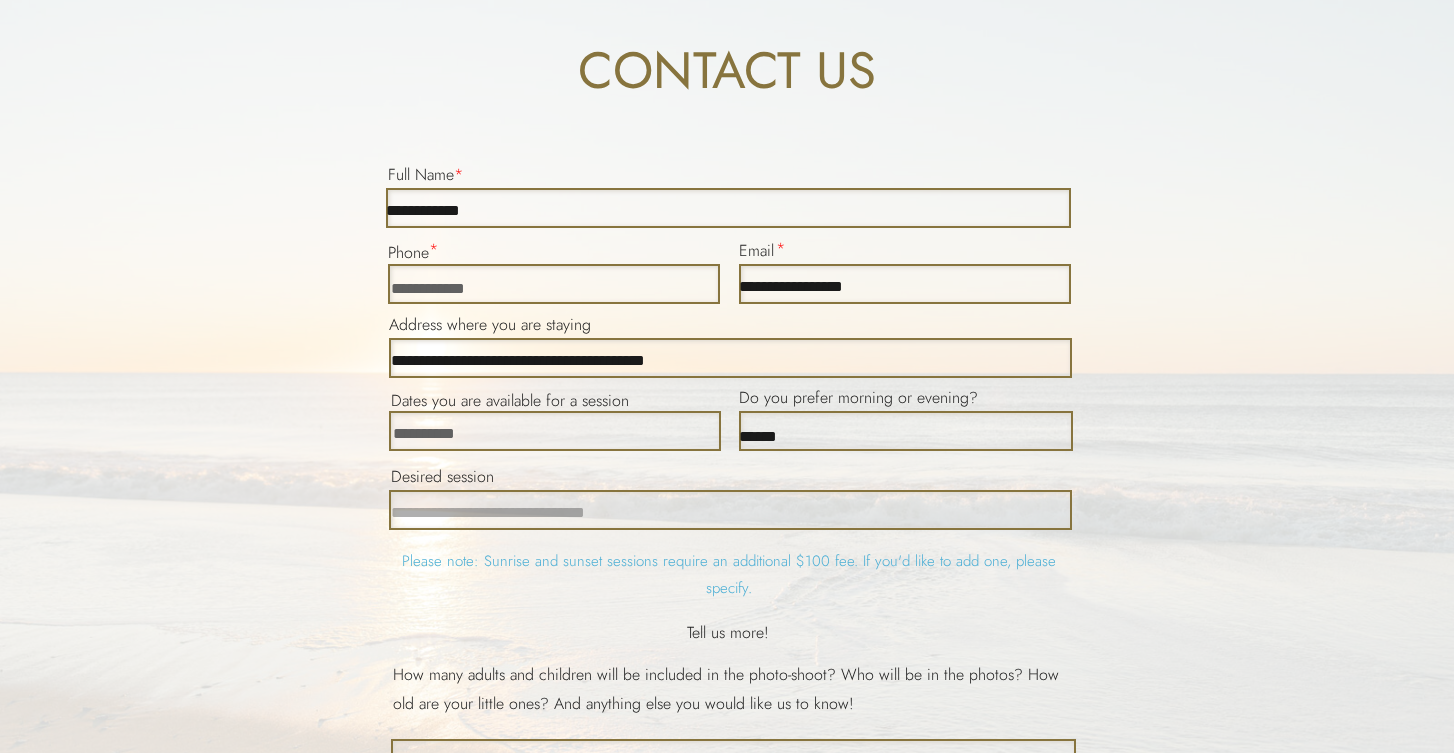 type on "******" 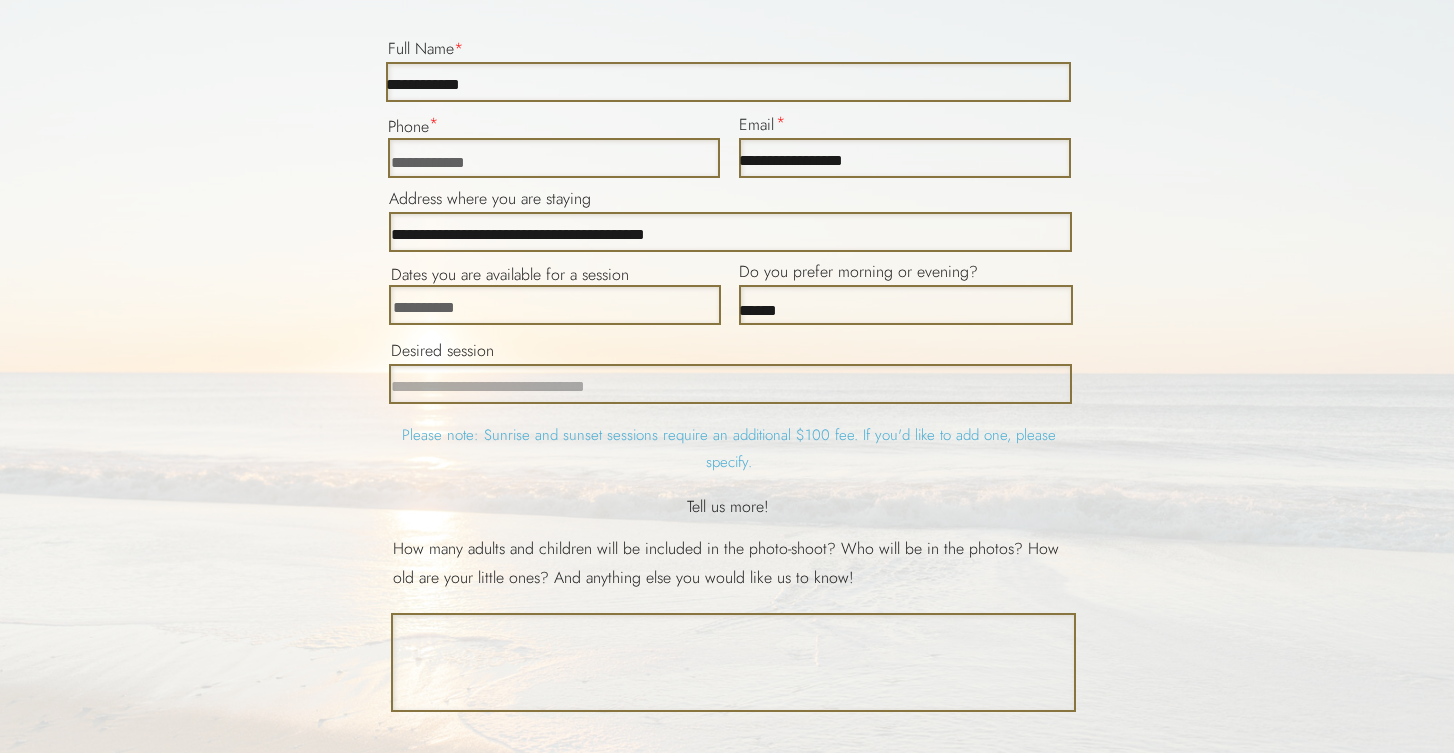 scroll, scrollTop: 4311, scrollLeft: 0, axis: vertical 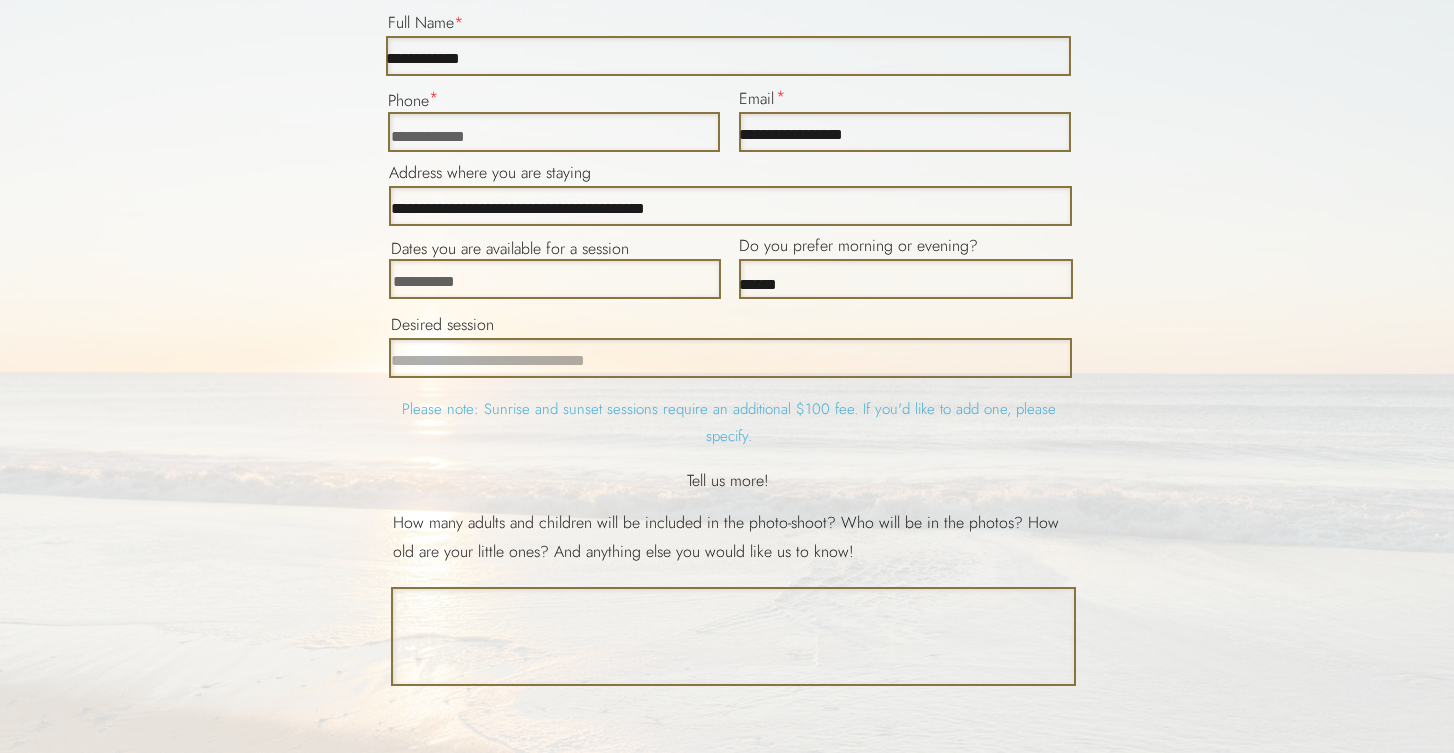 click at bounding box center [734, 636] 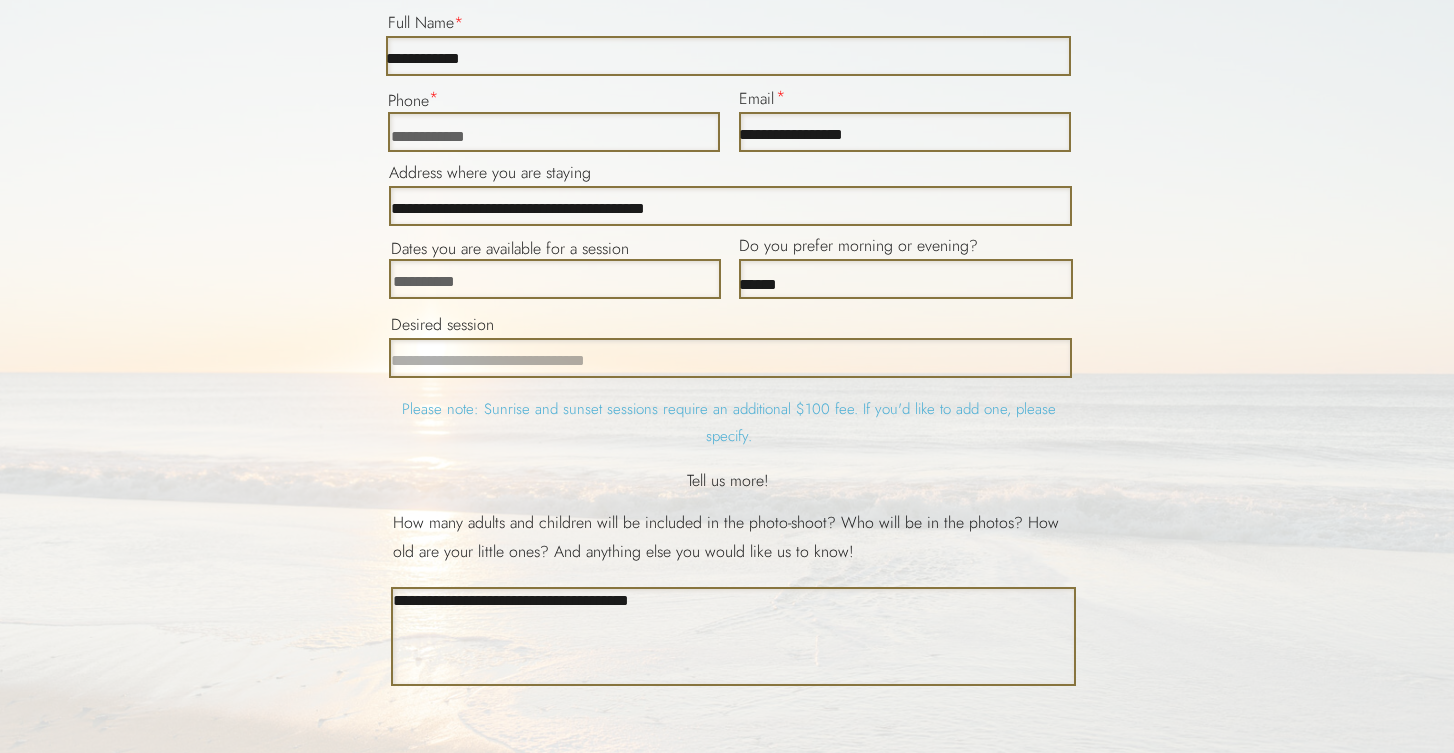 click on "**********" at bounding box center (734, 636) 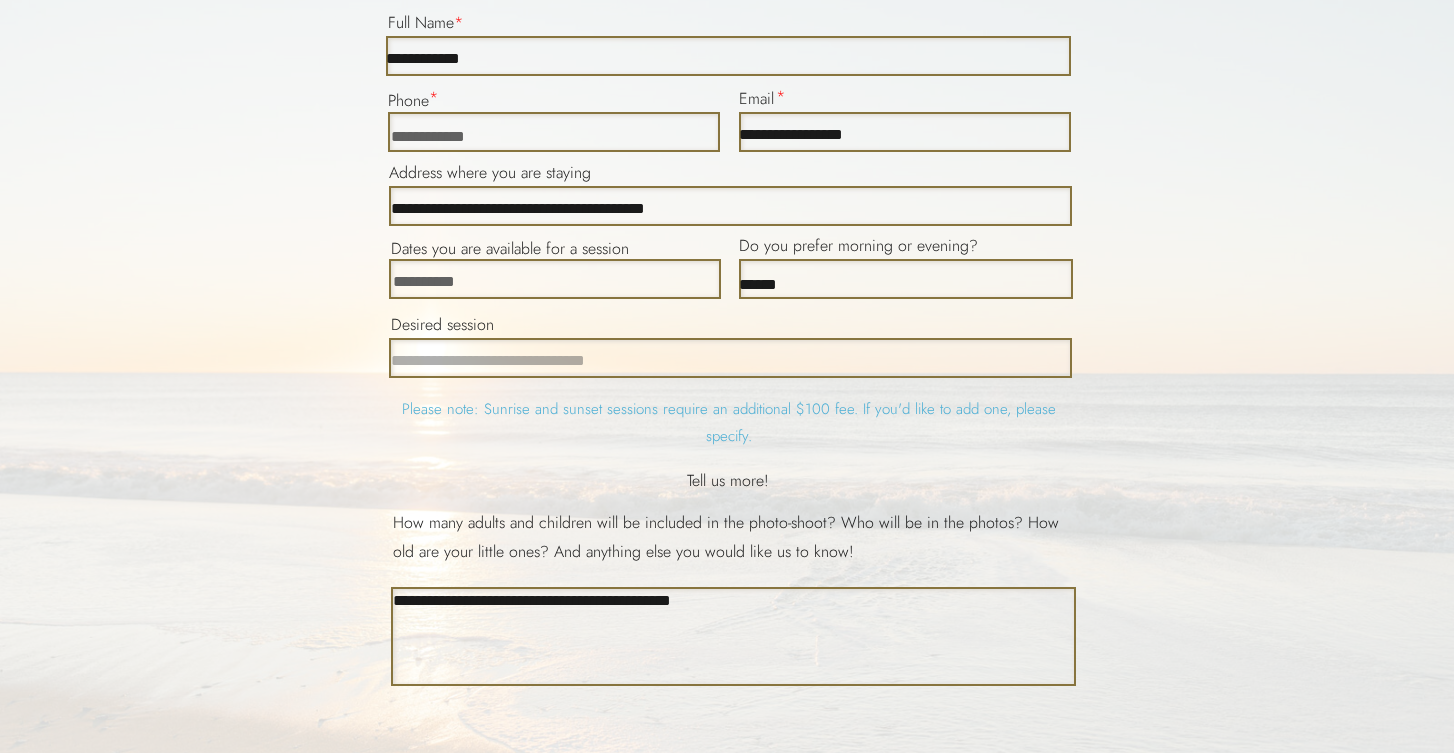 click on "**********" at bounding box center [734, 636] 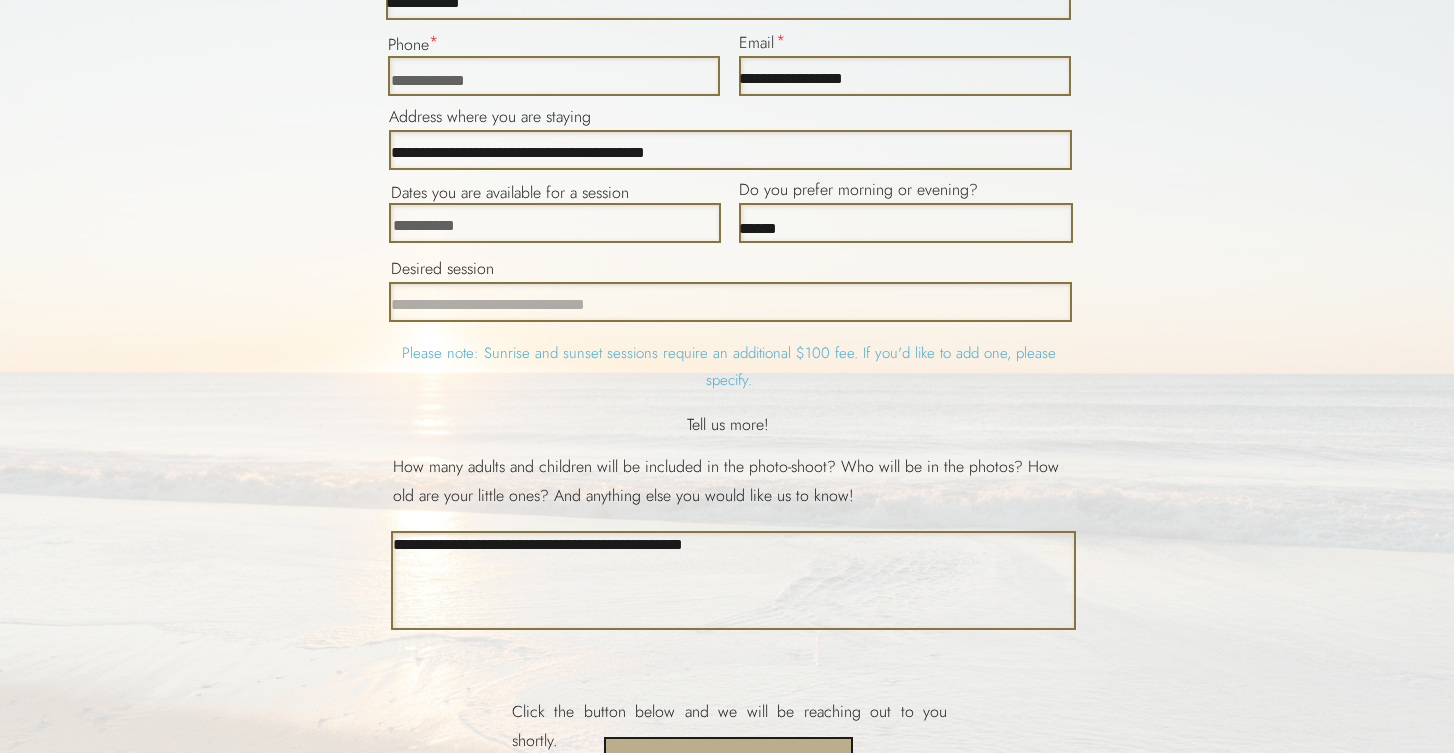 scroll, scrollTop: 4365, scrollLeft: 0, axis: vertical 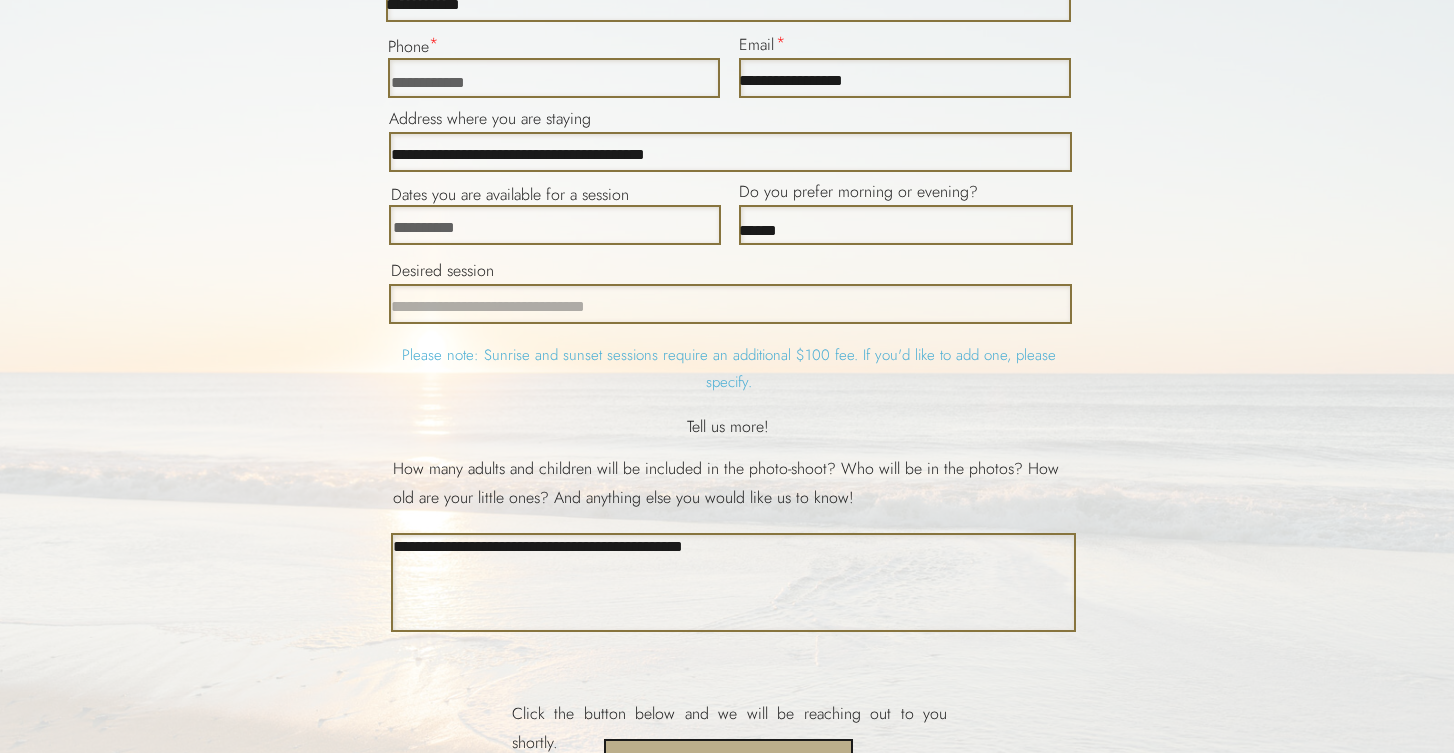 type on "**********" 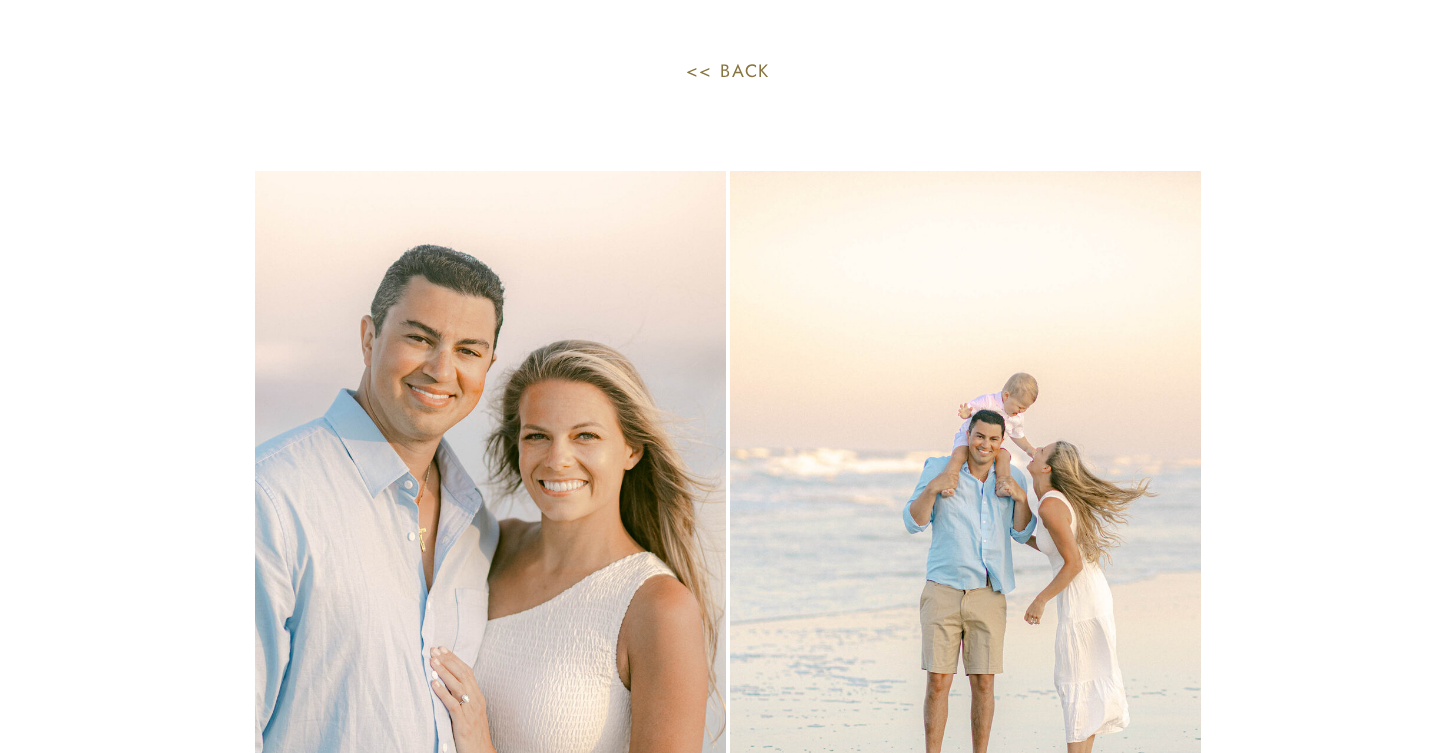 scroll, scrollTop: 0, scrollLeft: 0, axis: both 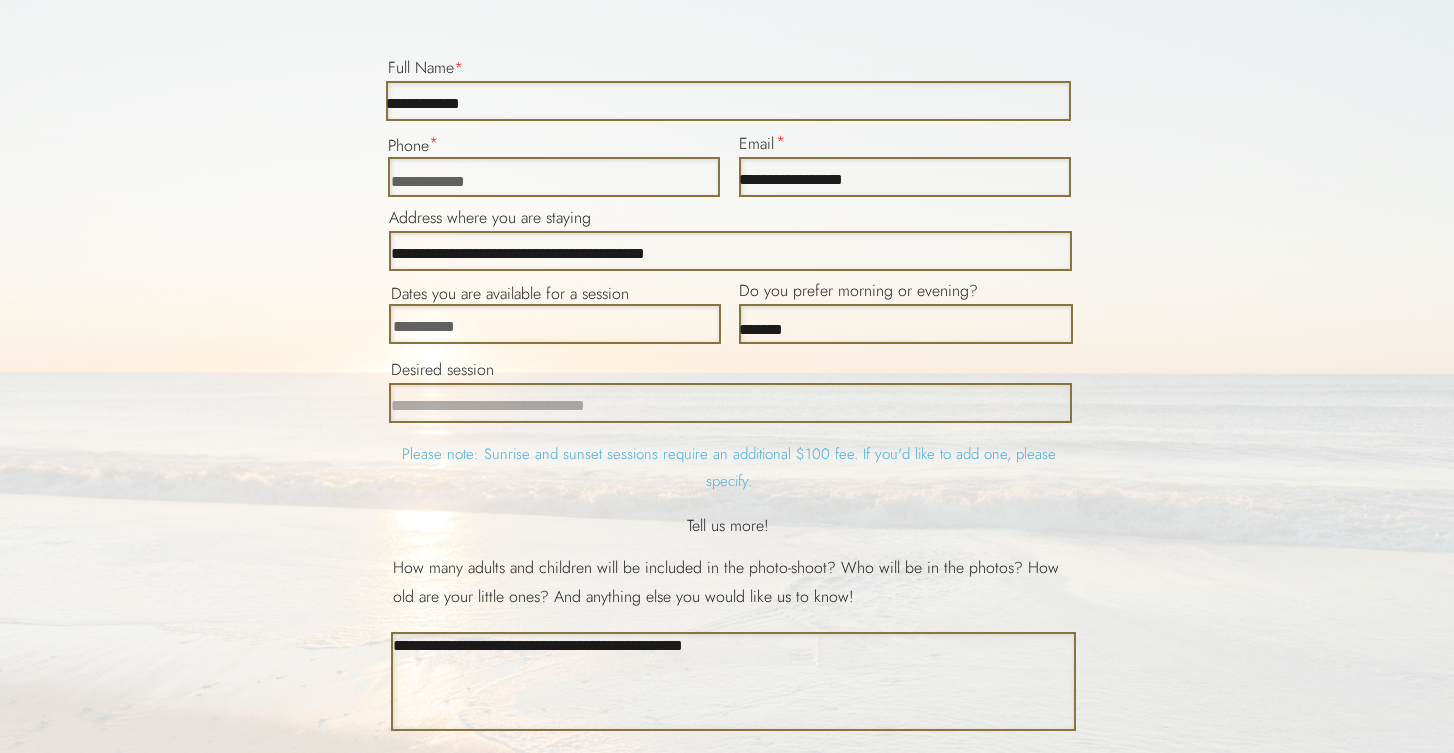 type on "******" 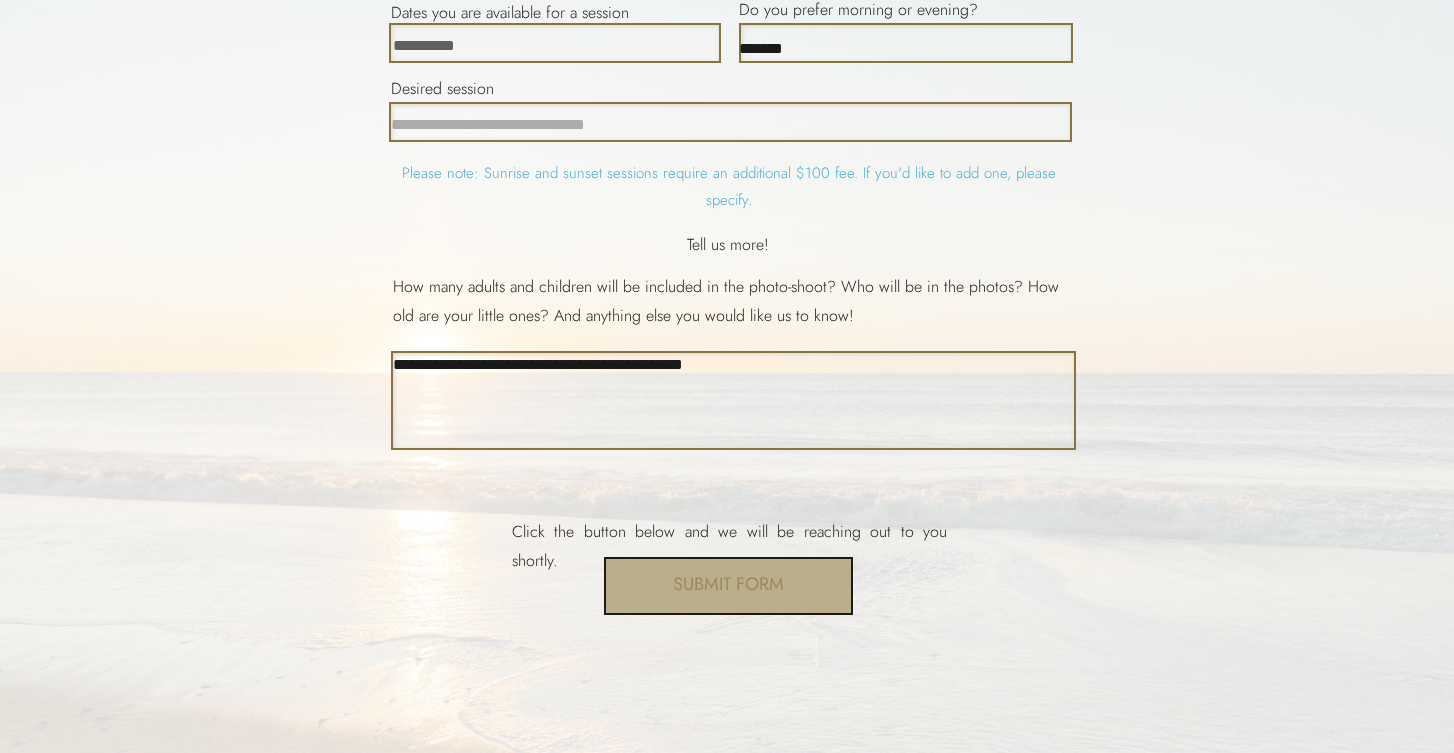 scroll, scrollTop: 4547, scrollLeft: 0, axis: vertical 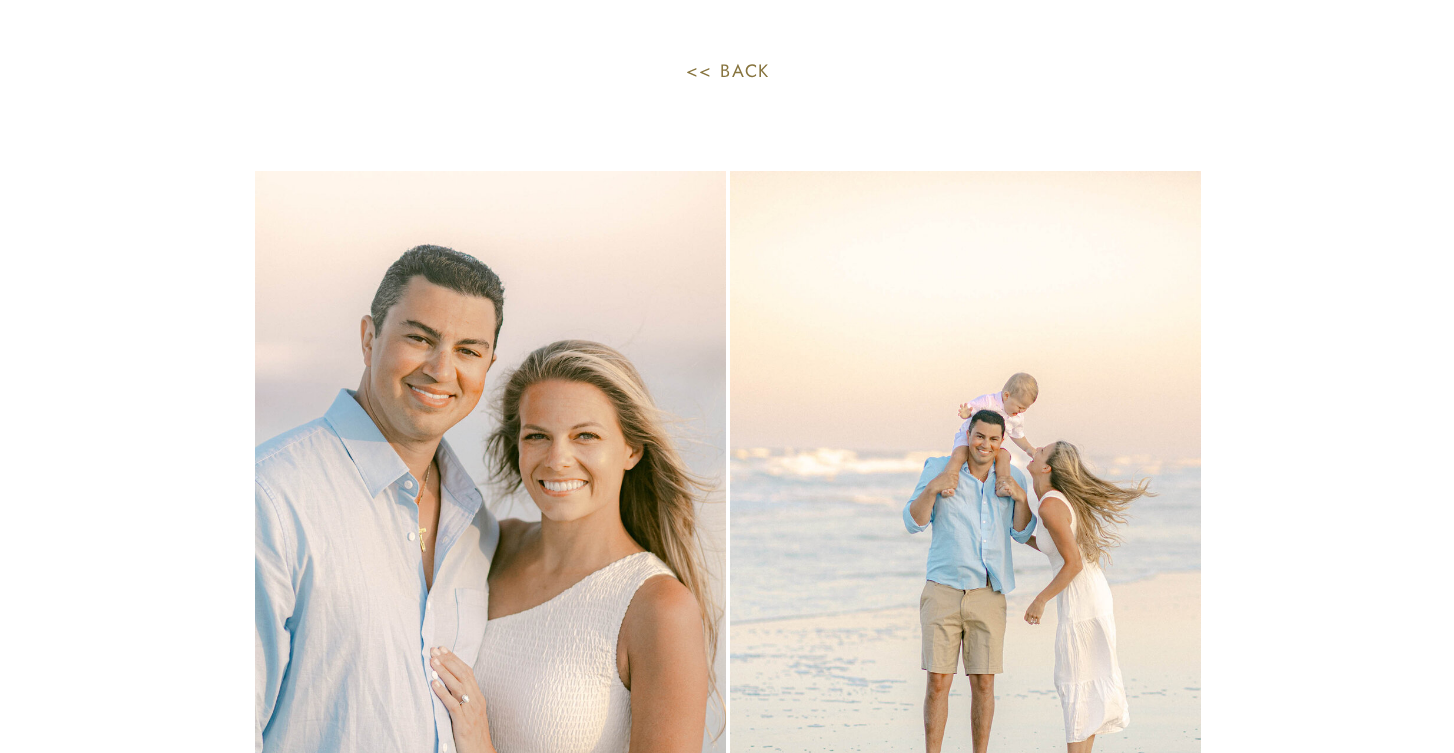 click on "<< back" at bounding box center (728, 81) 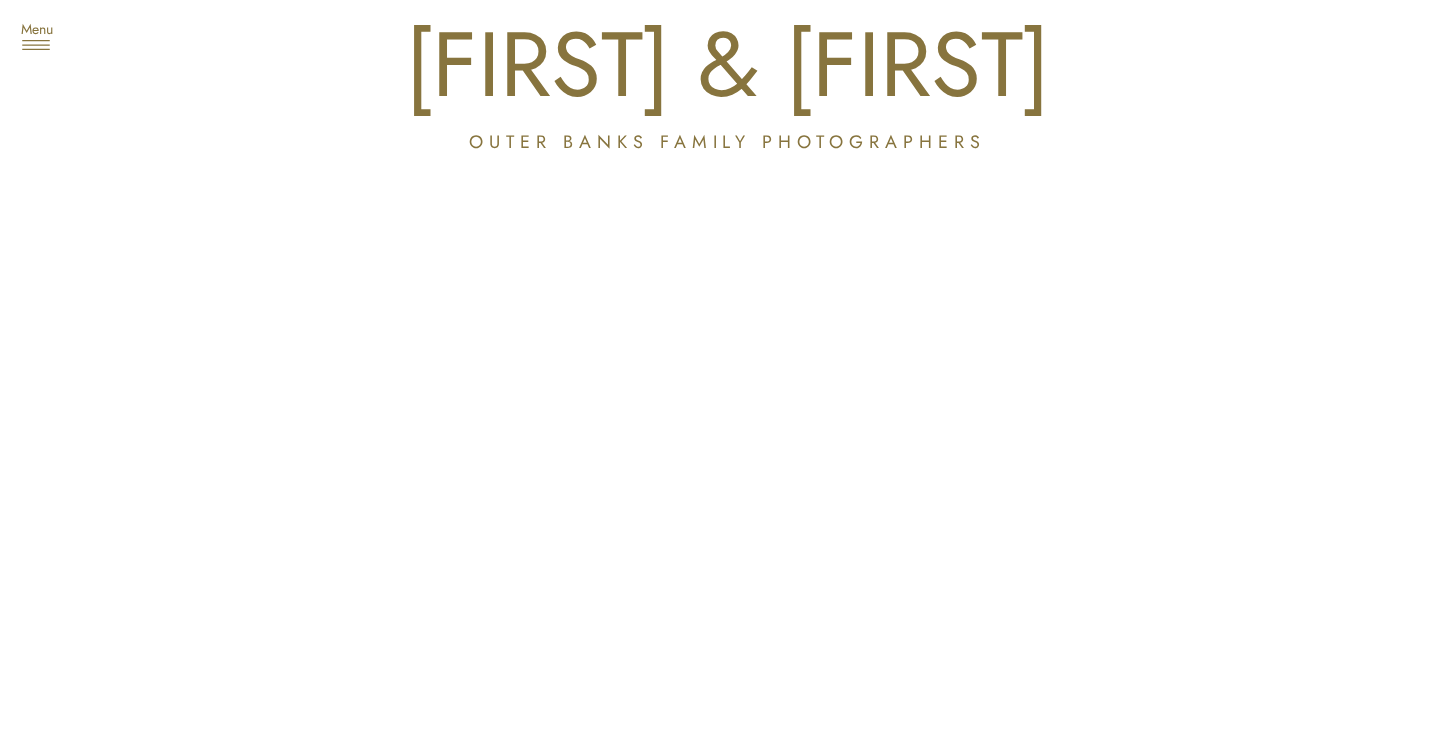 scroll, scrollTop: 0, scrollLeft: 0, axis: both 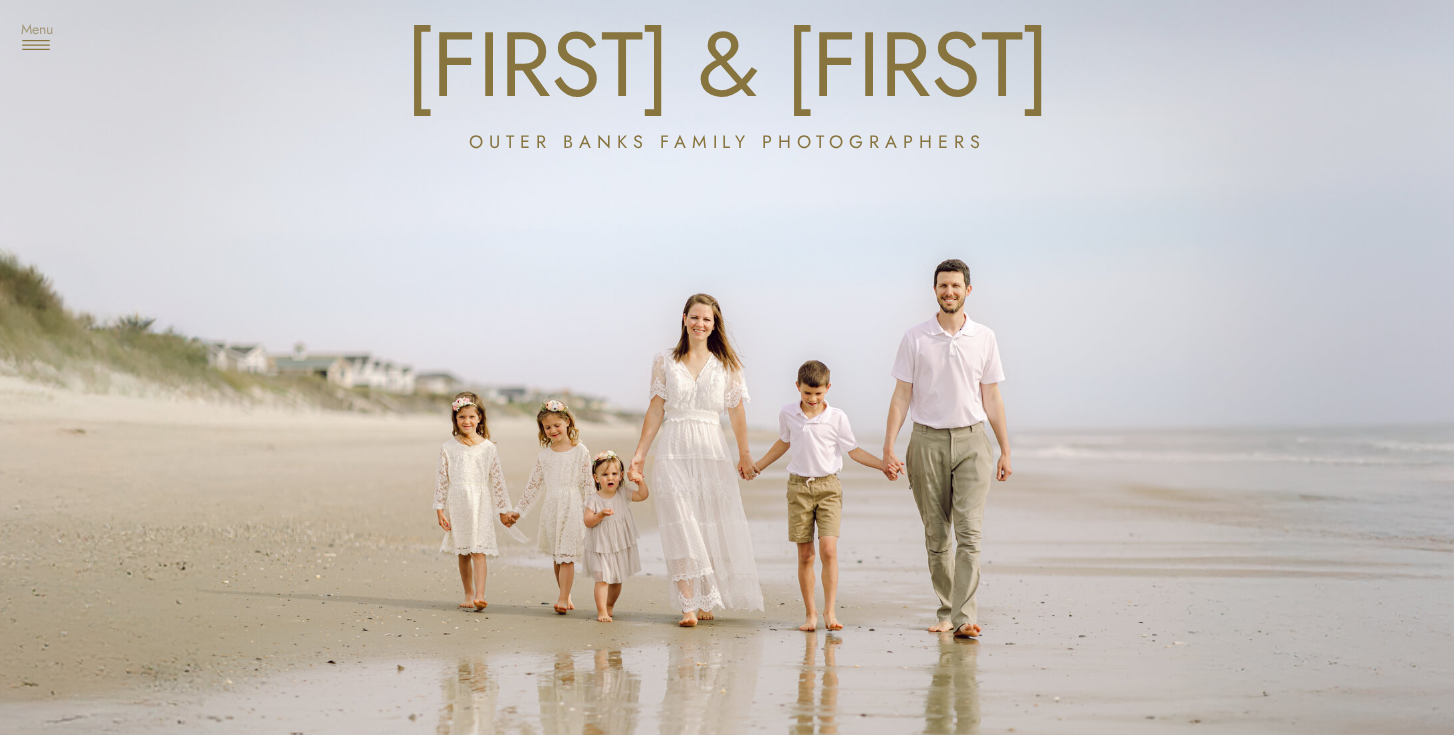 click on "Menu" at bounding box center (37, 30) 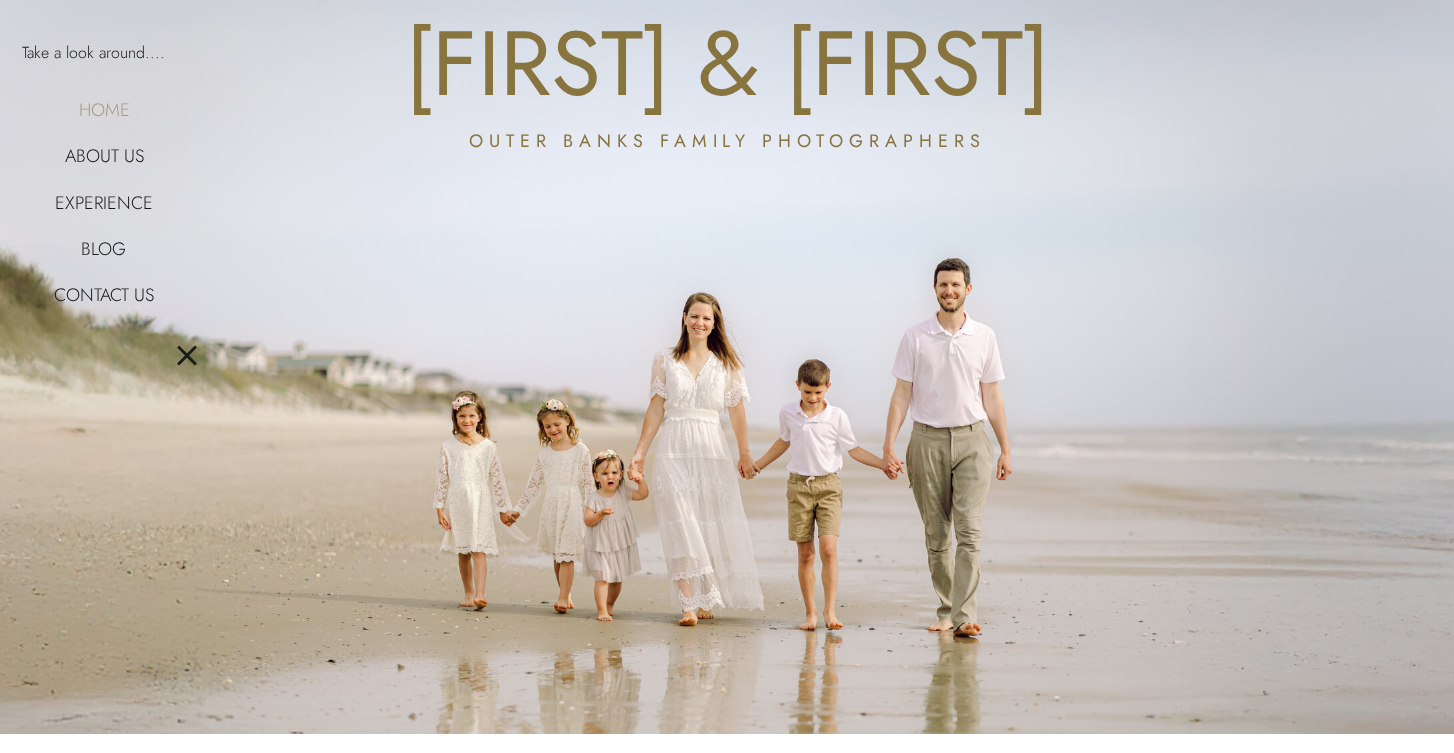 click on "Home" at bounding box center [104, 108] 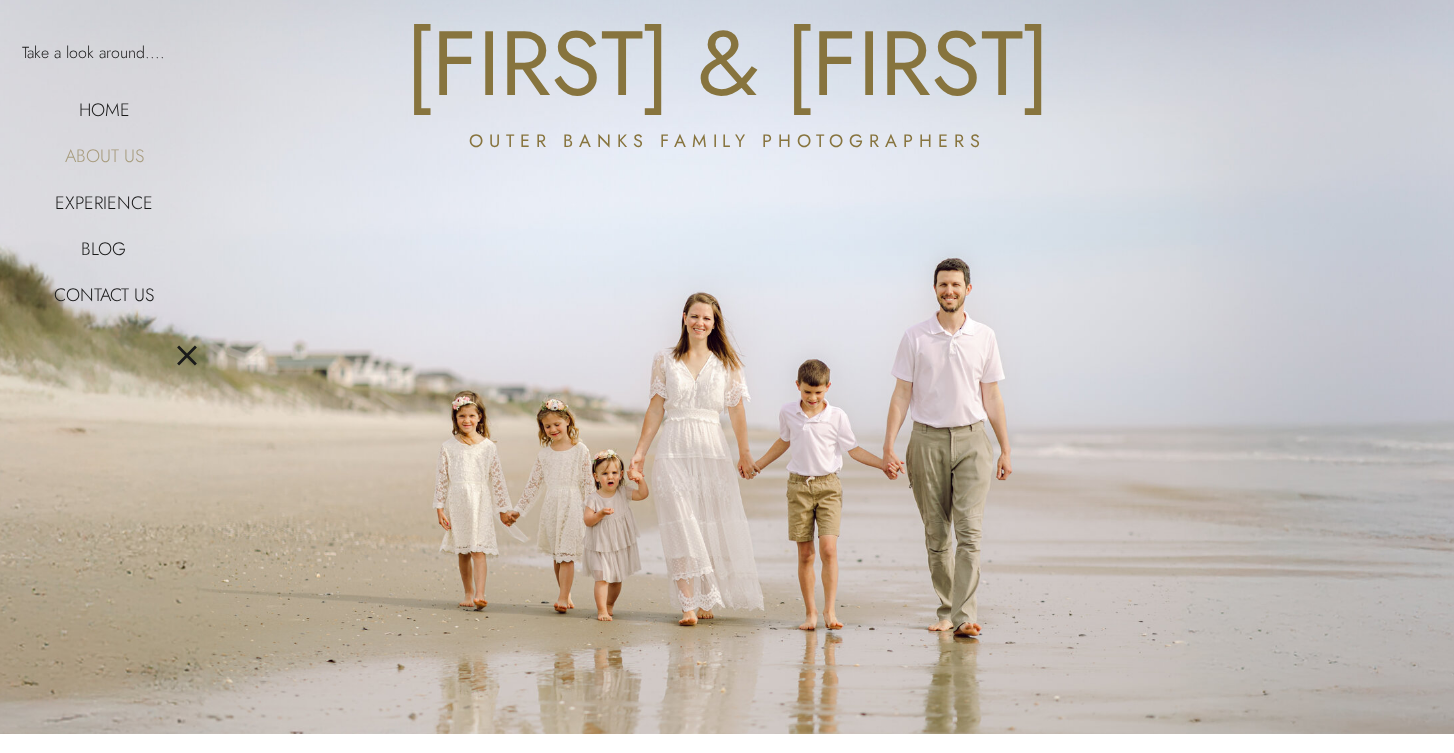 click on "About us" at bounding box center (104, 154) 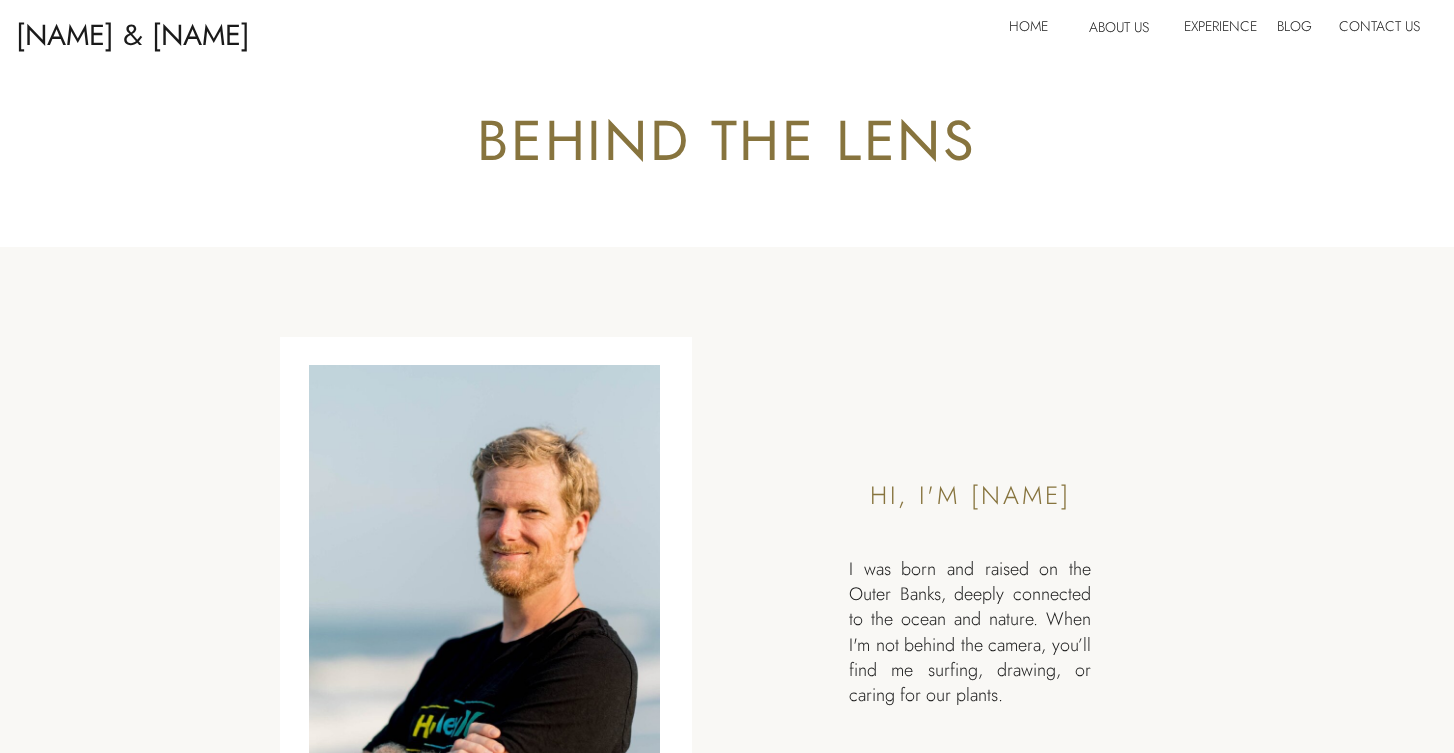 scroll, scrollTop: 0, scrollLeft: 0, axis: both 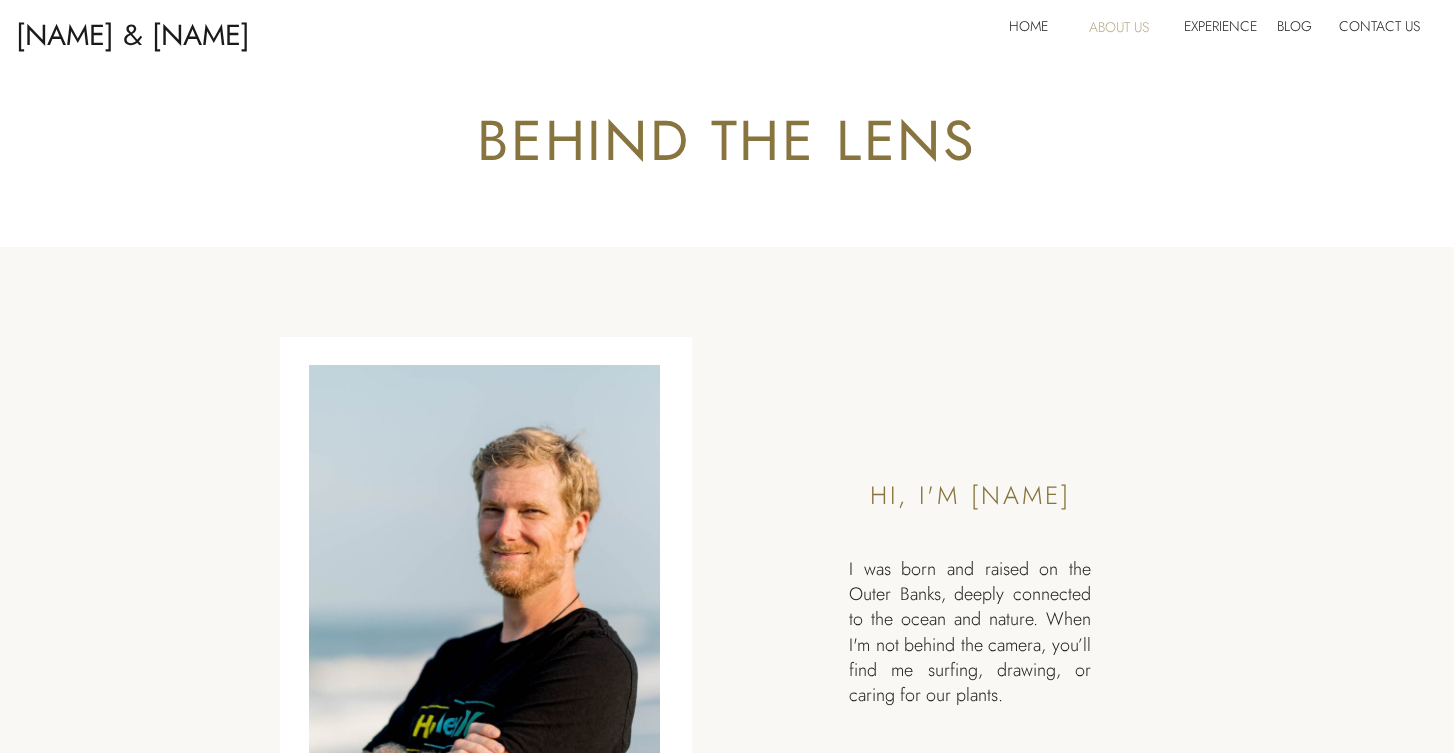 click on "About Us" at bounding box center (1128, 31) 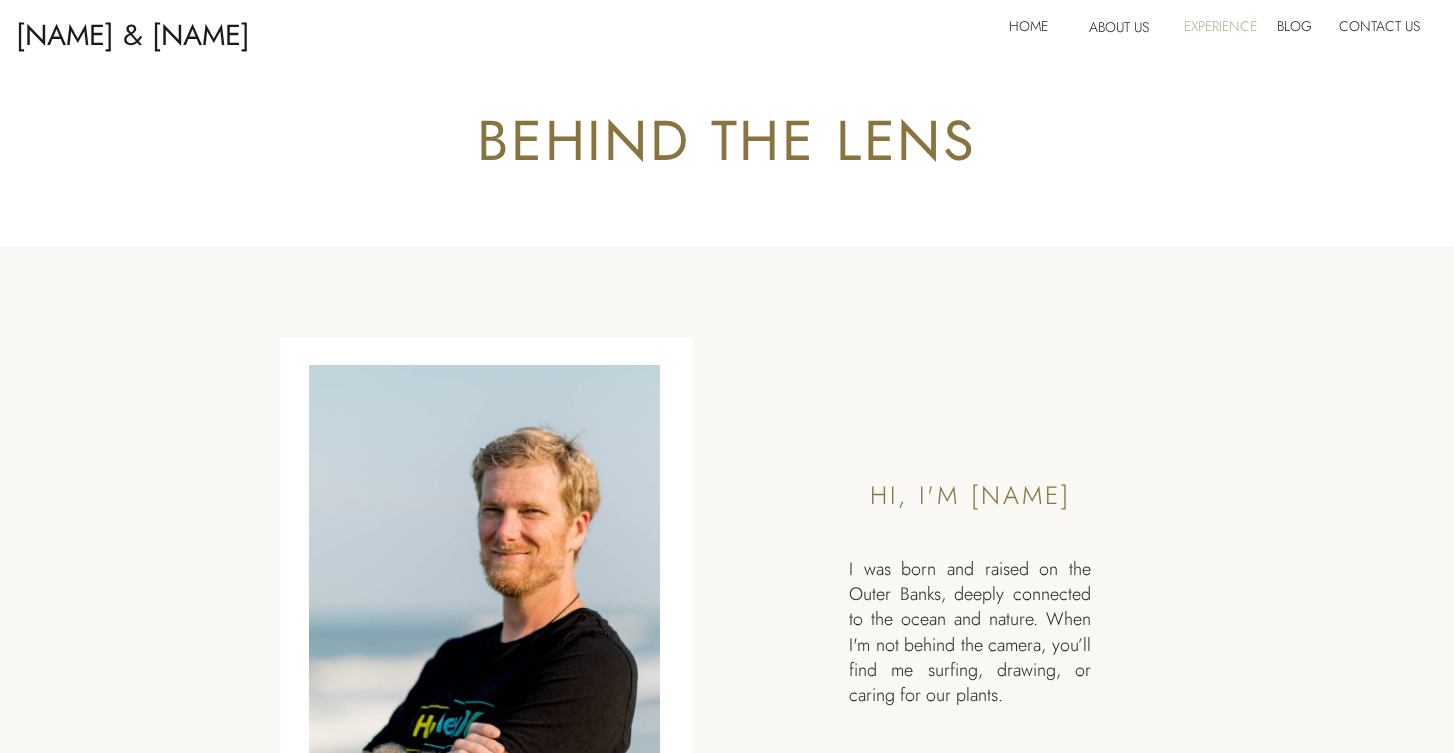 click on "Experience" at bounding box center (1218, 30) 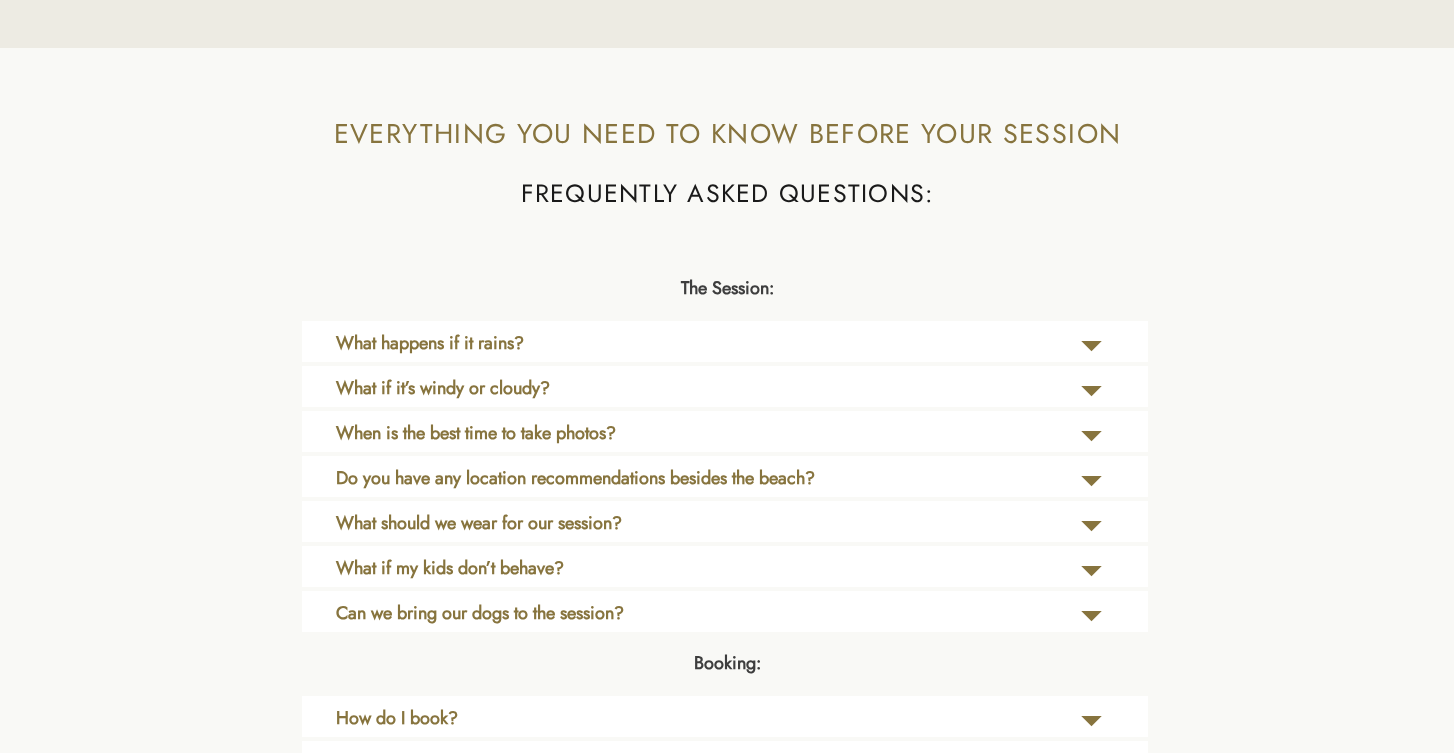 scroll, scrollTop: 4085, scrollLeft: 0, axis: vertical 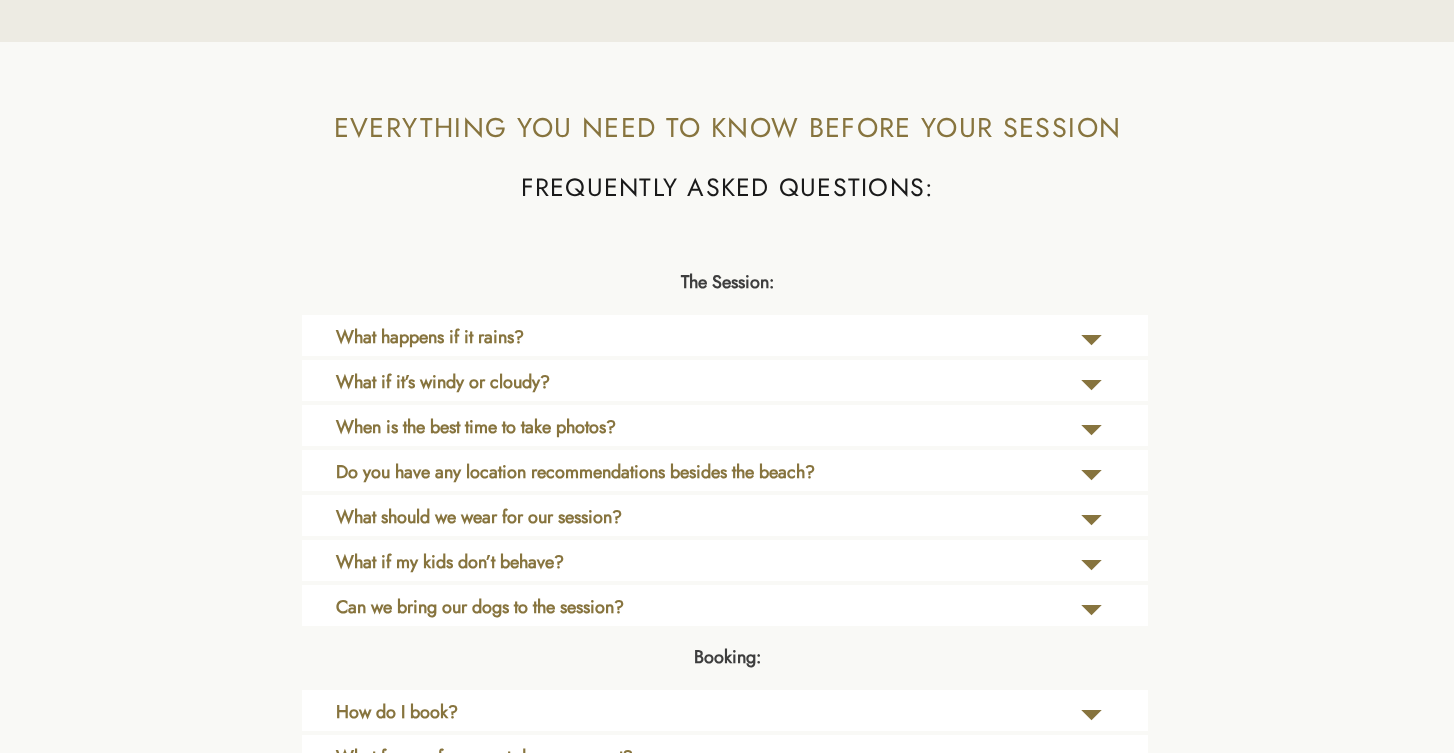 click 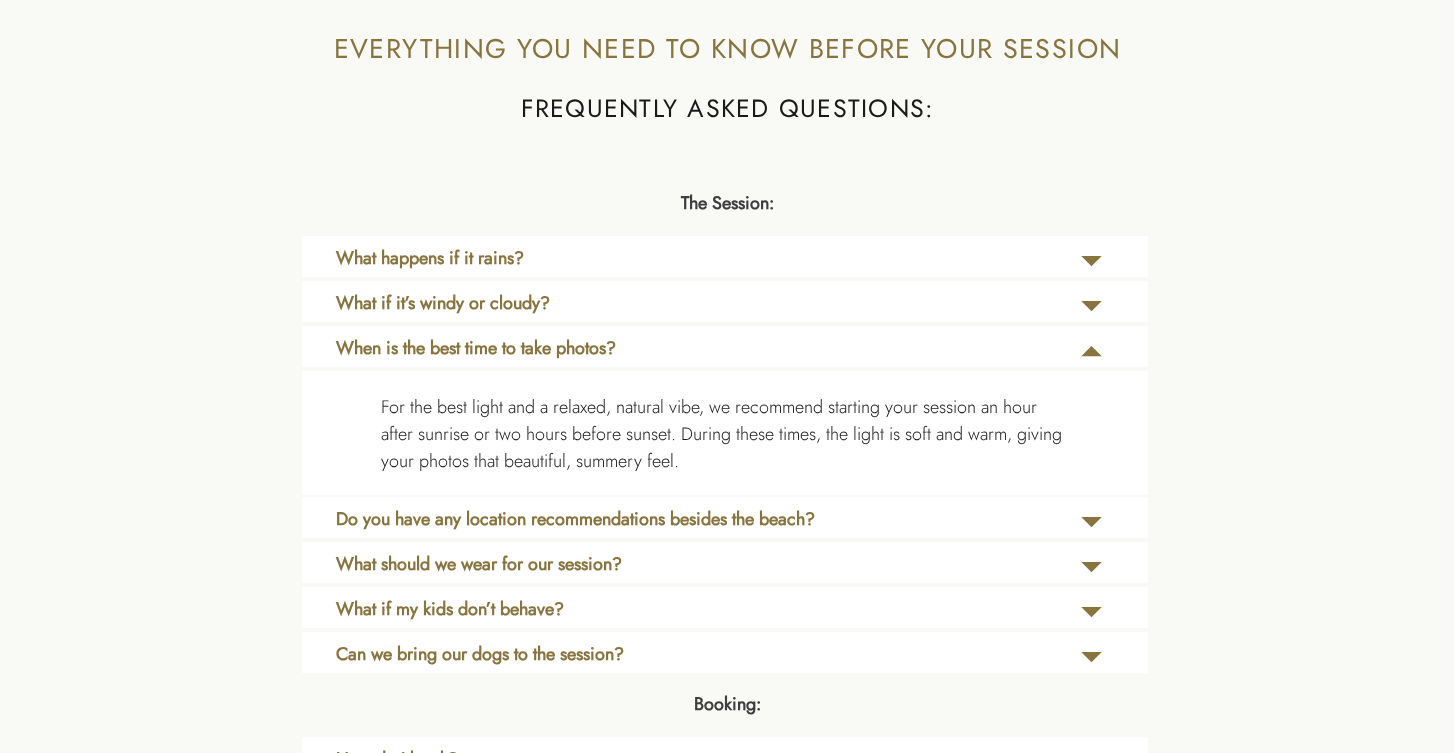 scroll, scrollTop: 4171, scrollLeft: 0, axis: vertical 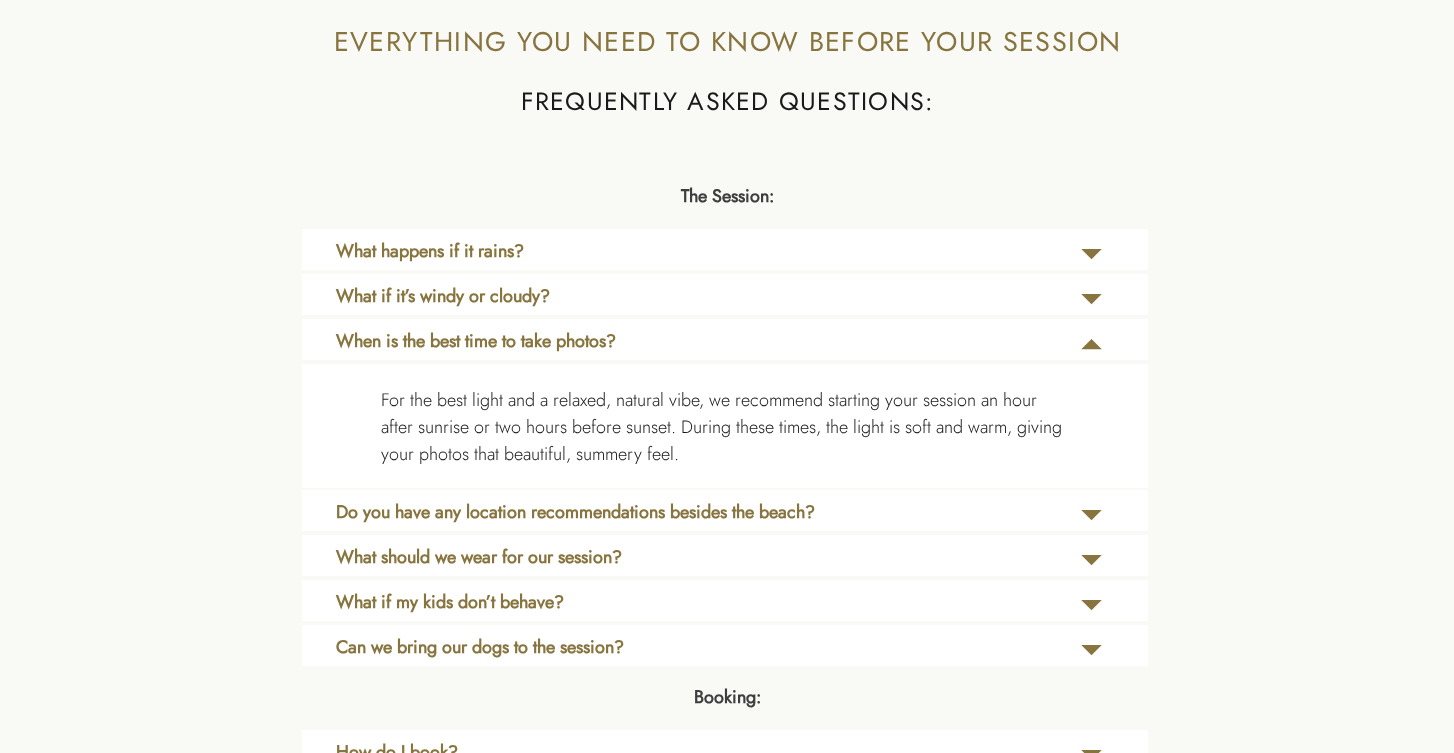 click 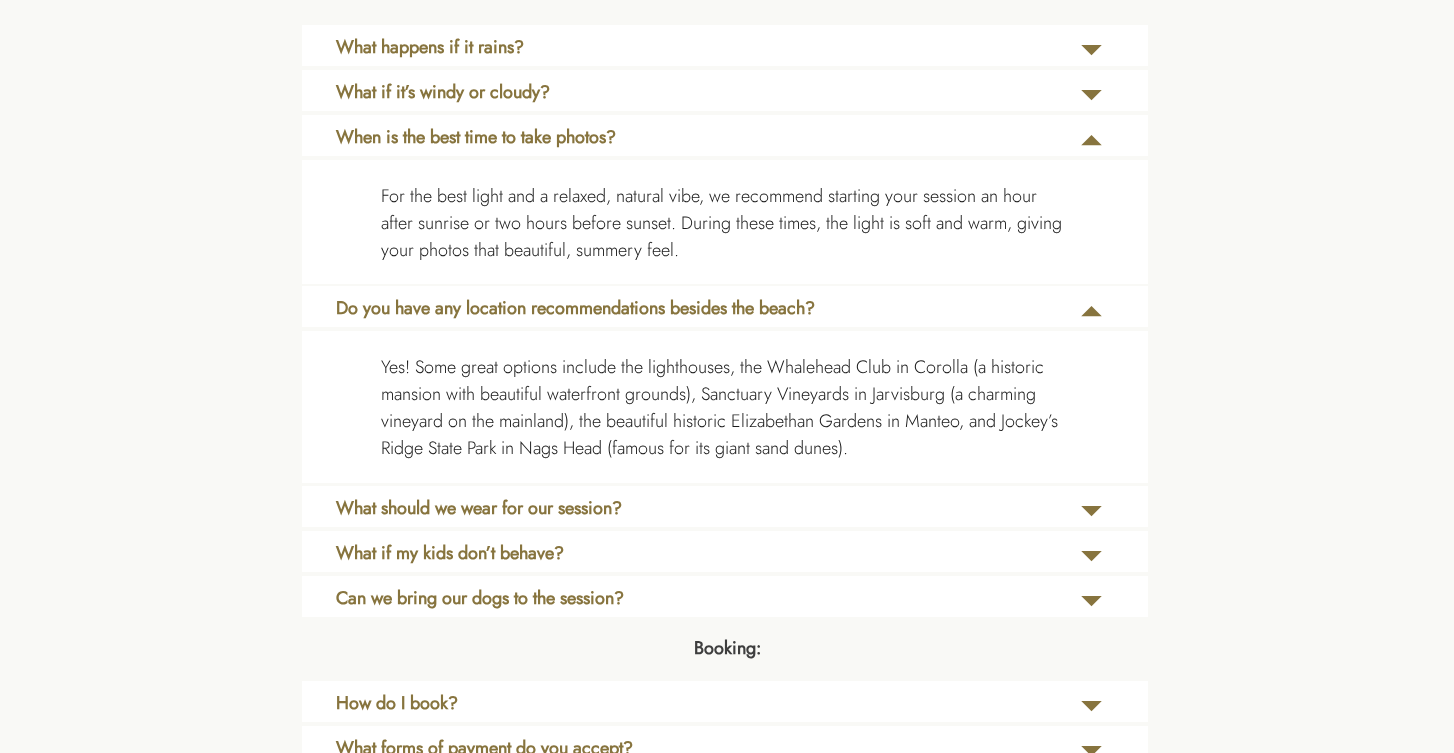 scroll, scrollTop: 4376, scrollLeft: 0, axis: vertical 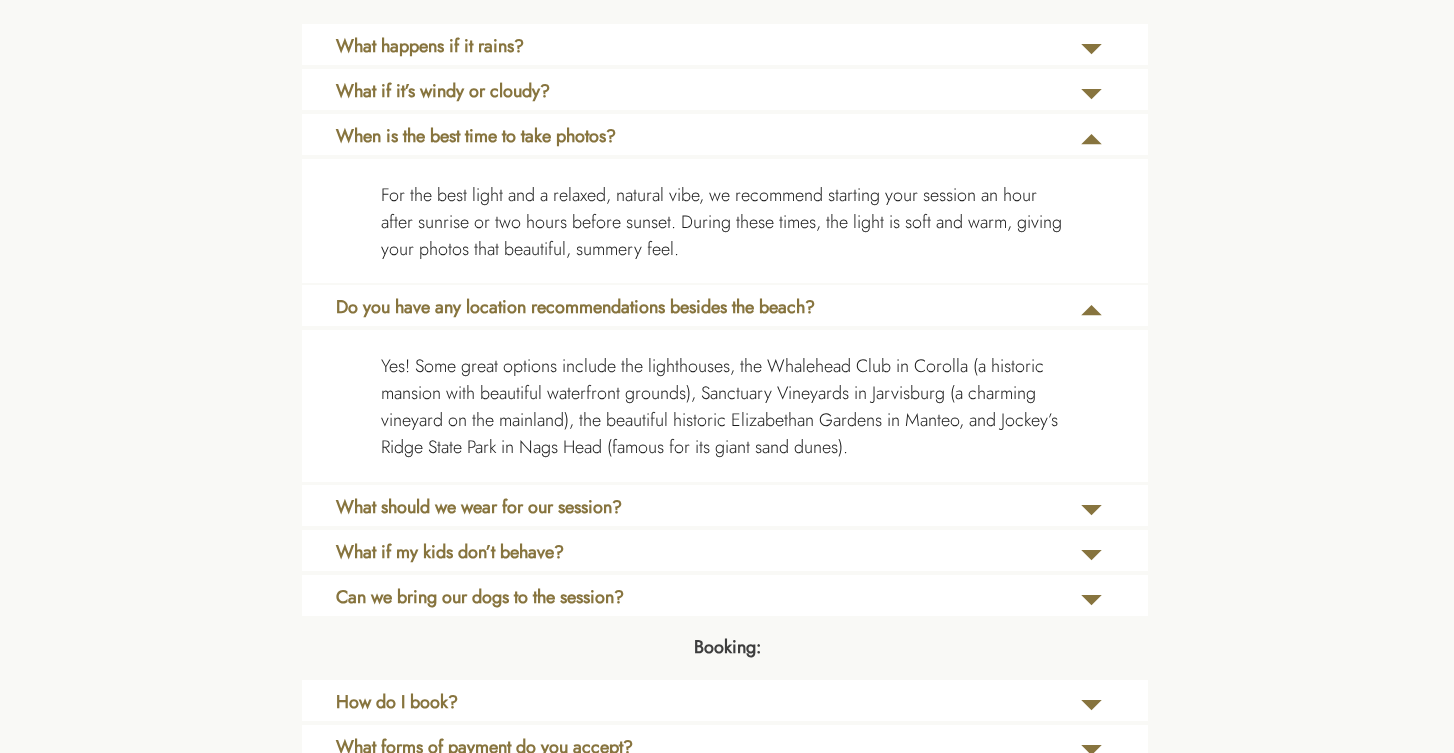 click 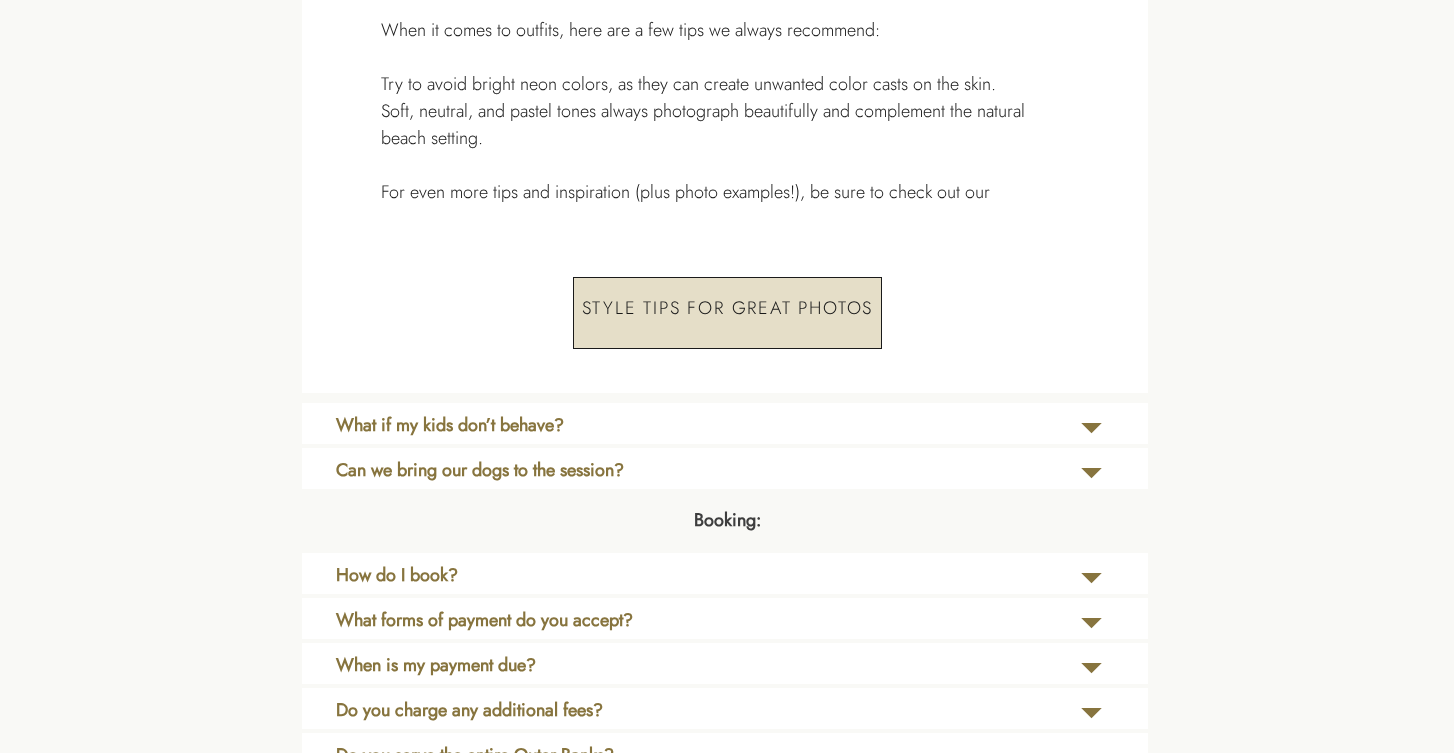 scroll, scrollTop: 4914, scrollLeft: 0, axis: vertical 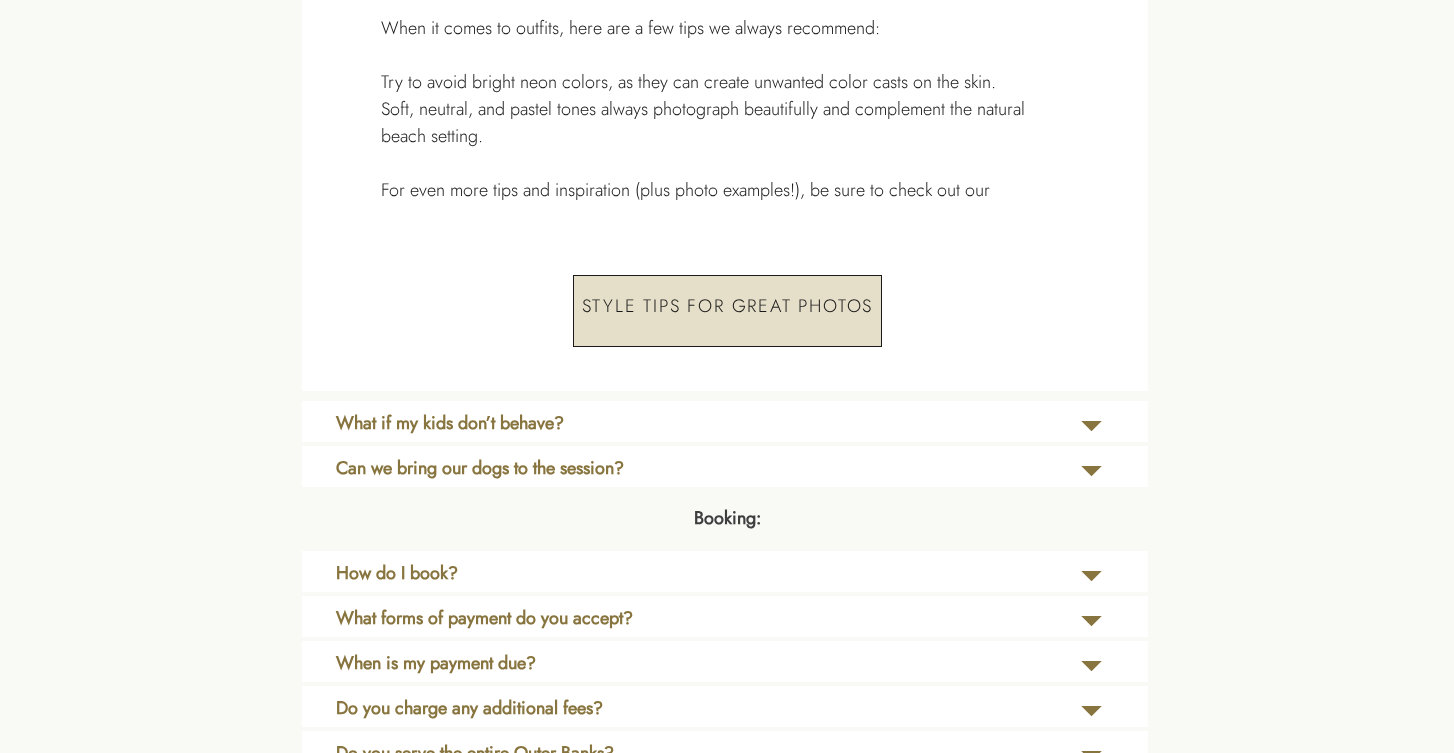 click at bounding box center [725, 421] 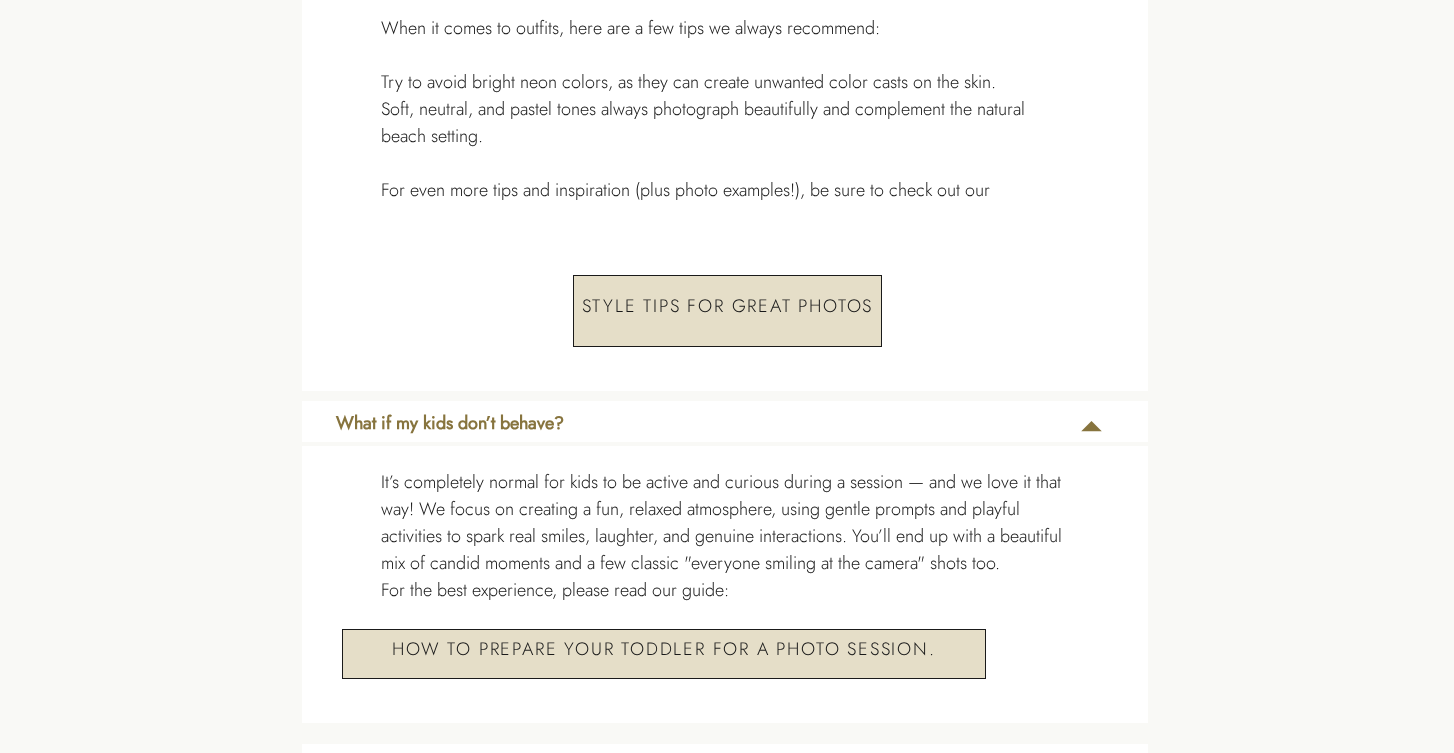click at bounding box center [725, 421] 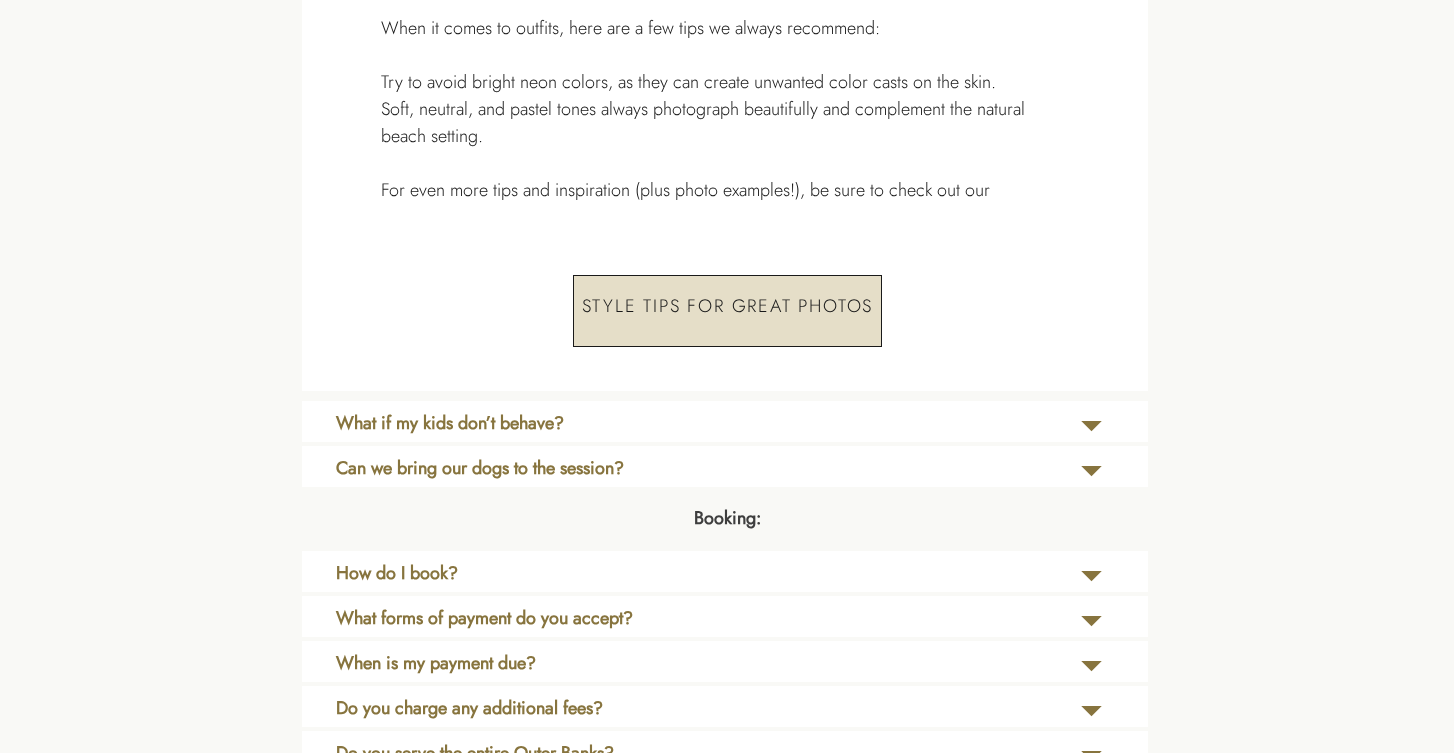 click at bounding box center [725, 466] 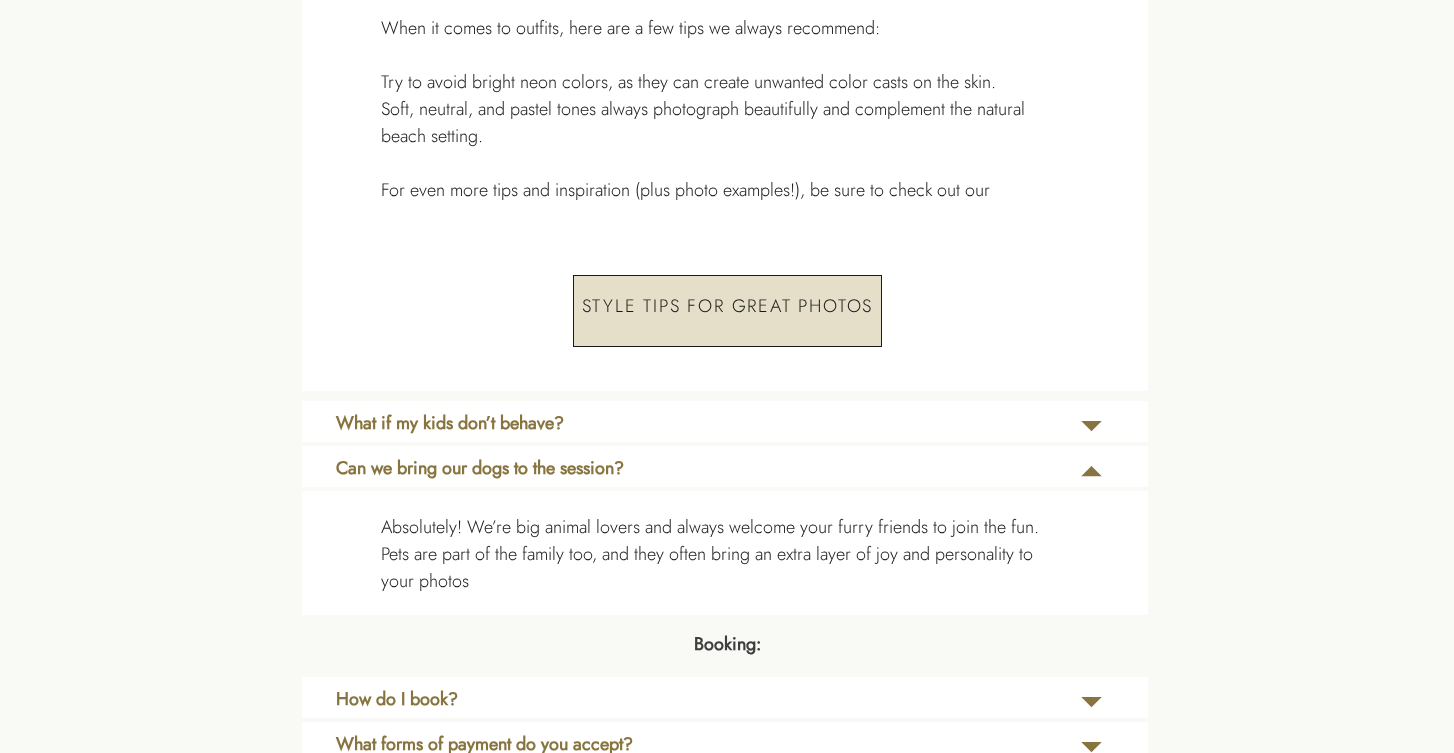 click at bounding box center (725, 466) 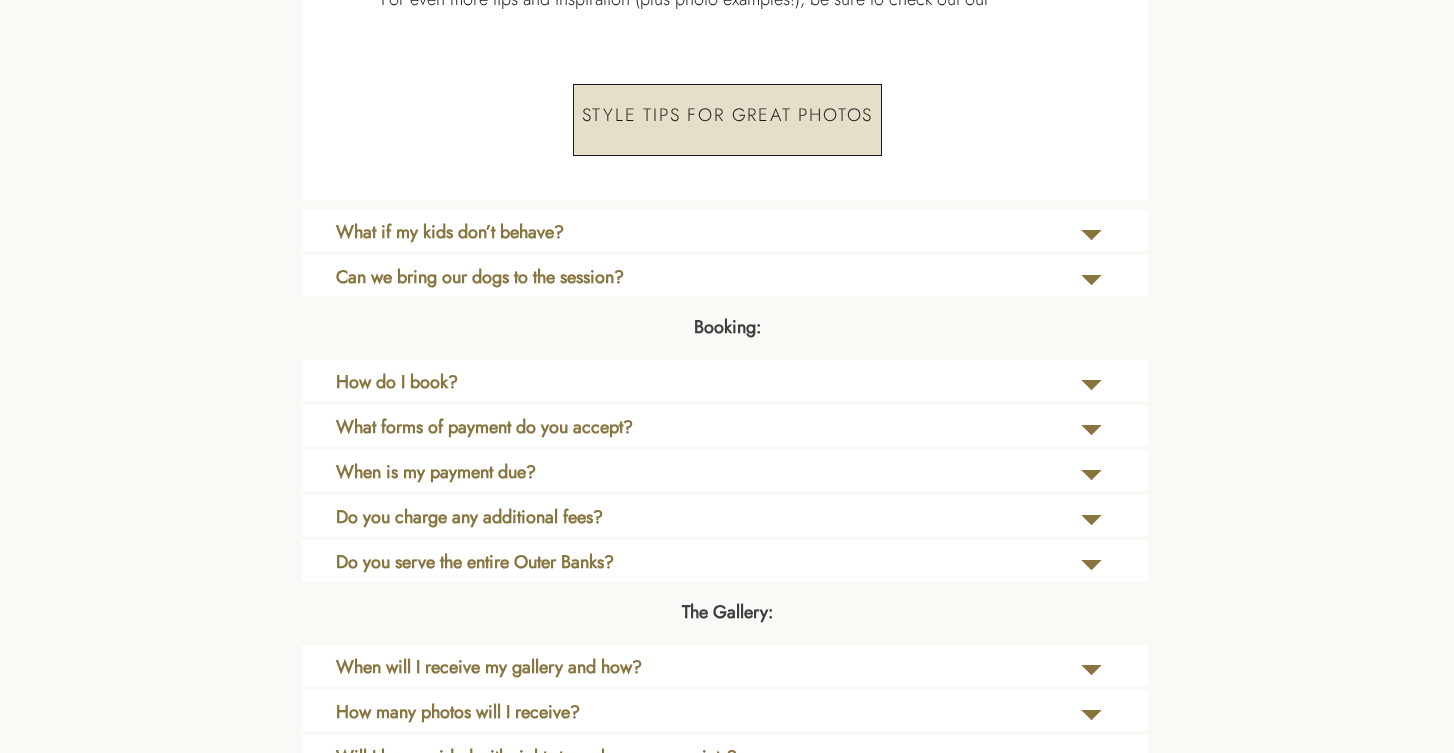 scroll, scrollTop: 5106, scrollLeft: 0, axis: vertical 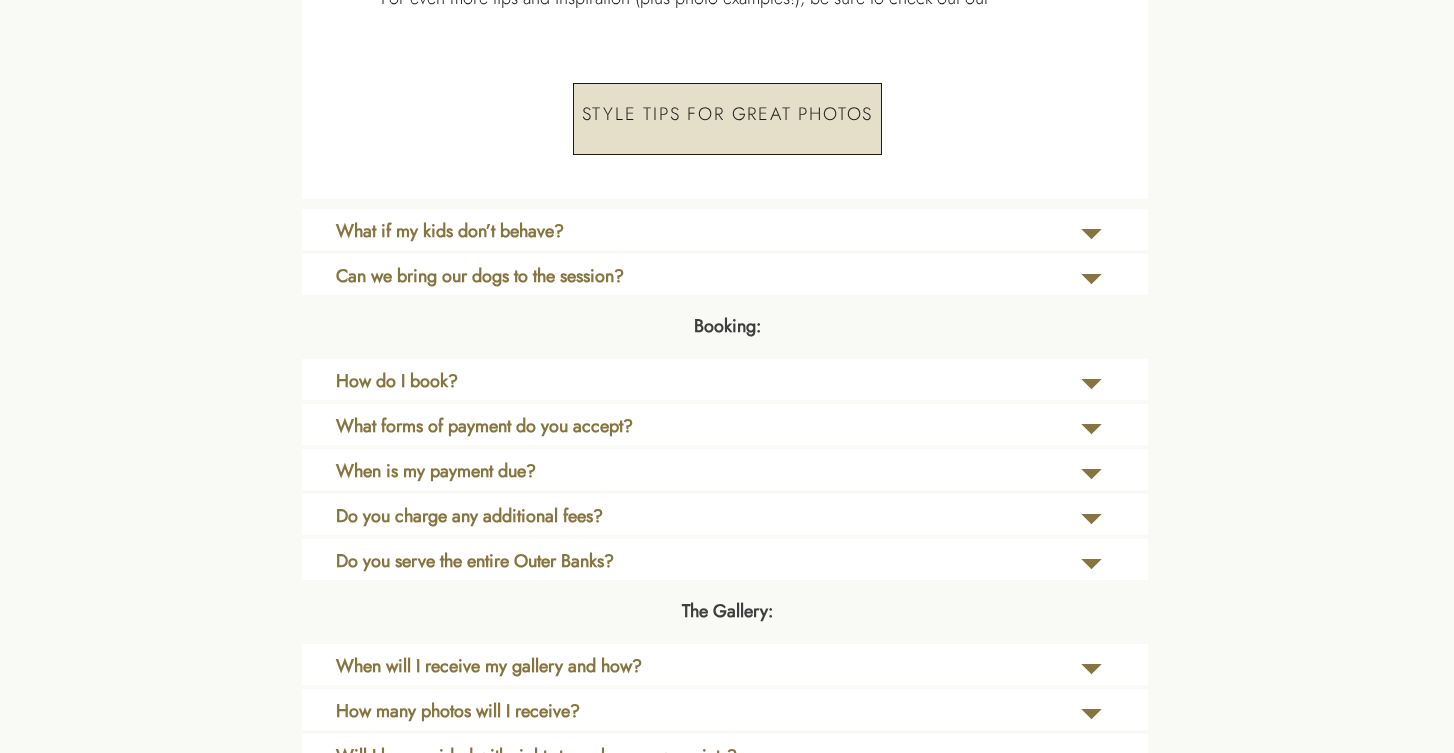 click at bounding box center [725, 424] 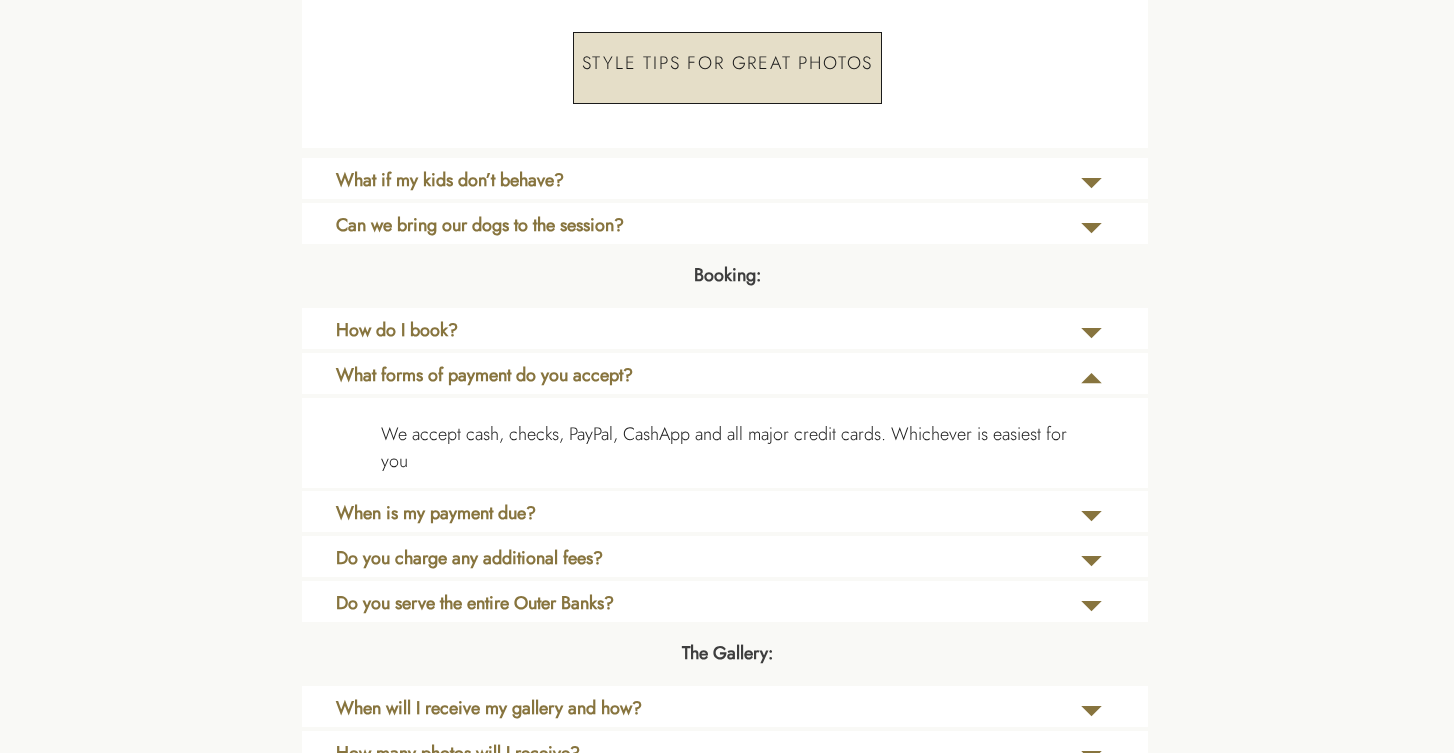 scroll, scrollTop: 5153, scrollLeft: 0, axis: vertical 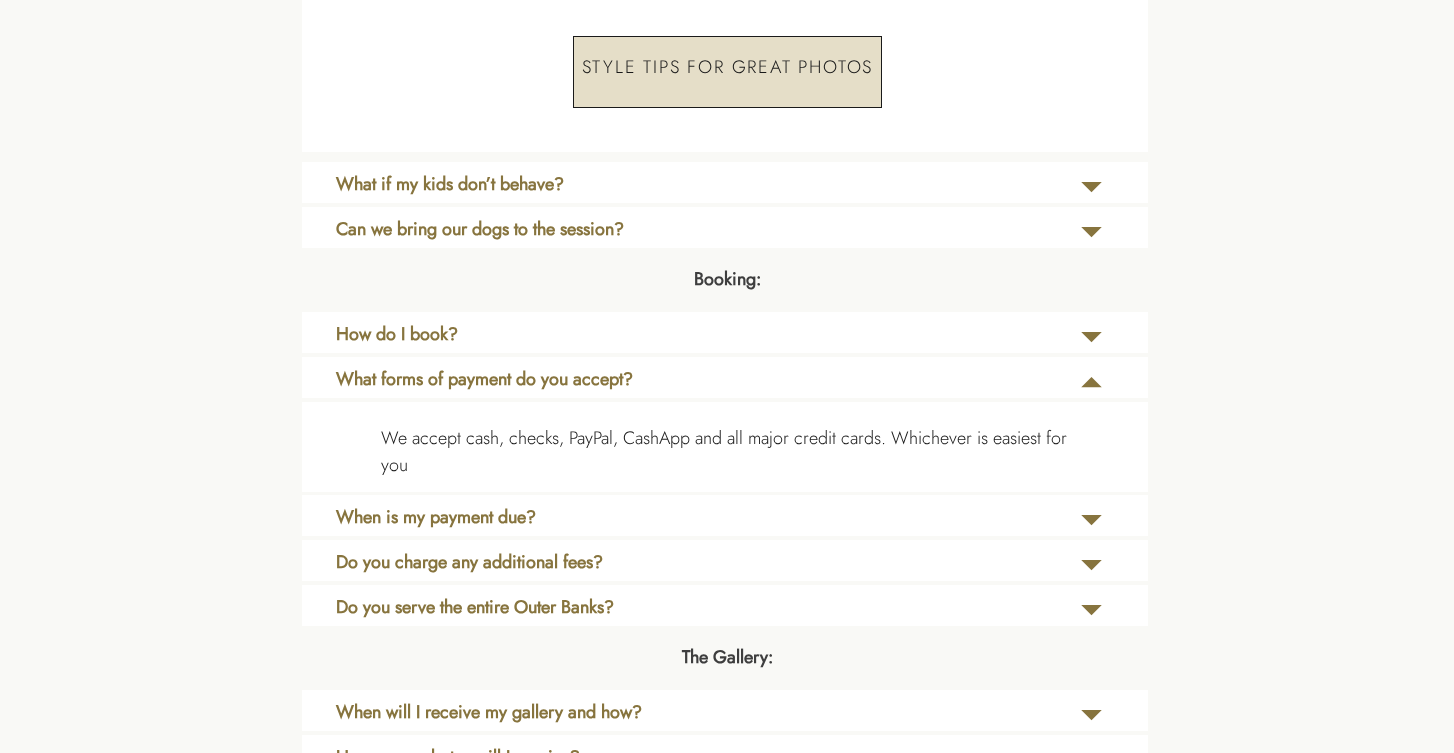 click at bounding box center (725, 605) 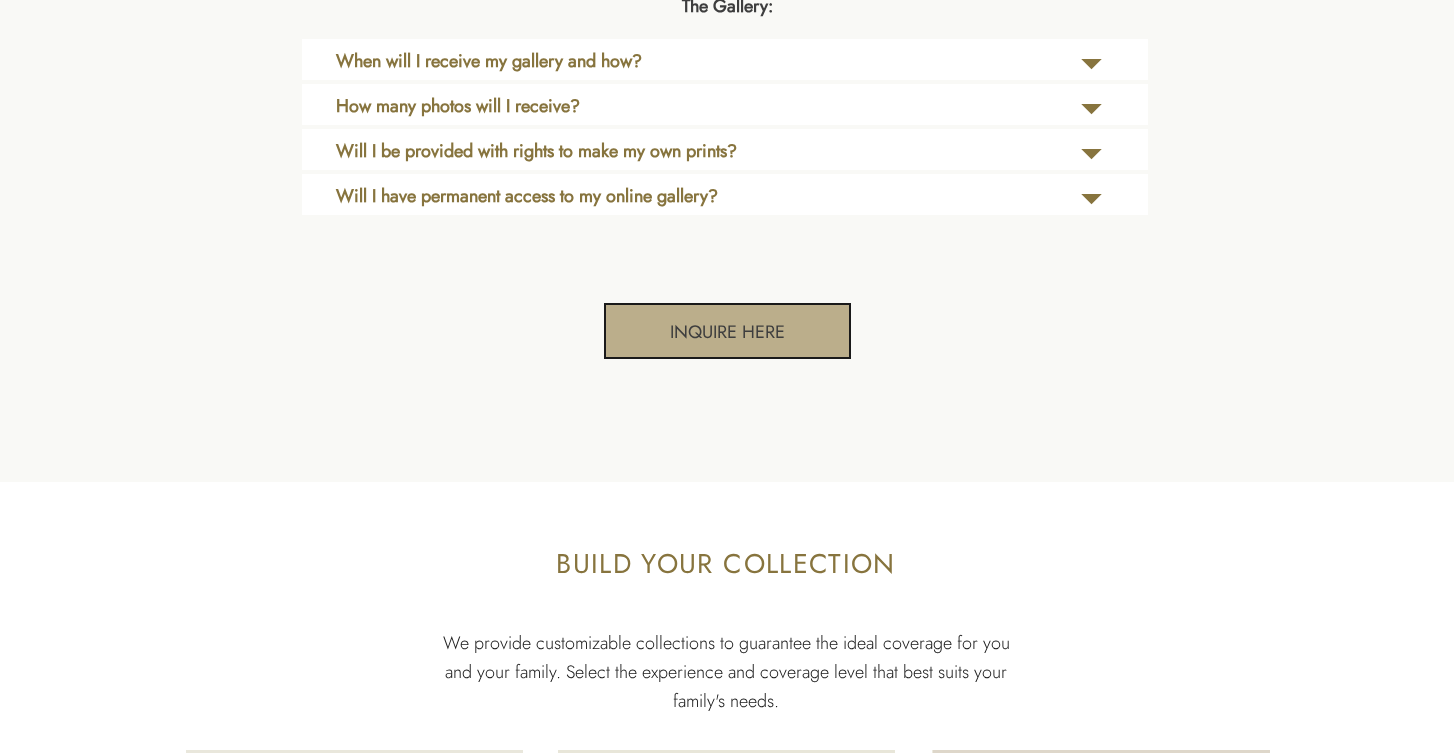 scroll, scrollTop: 5920, scrollLeft: 0, axis: vertical 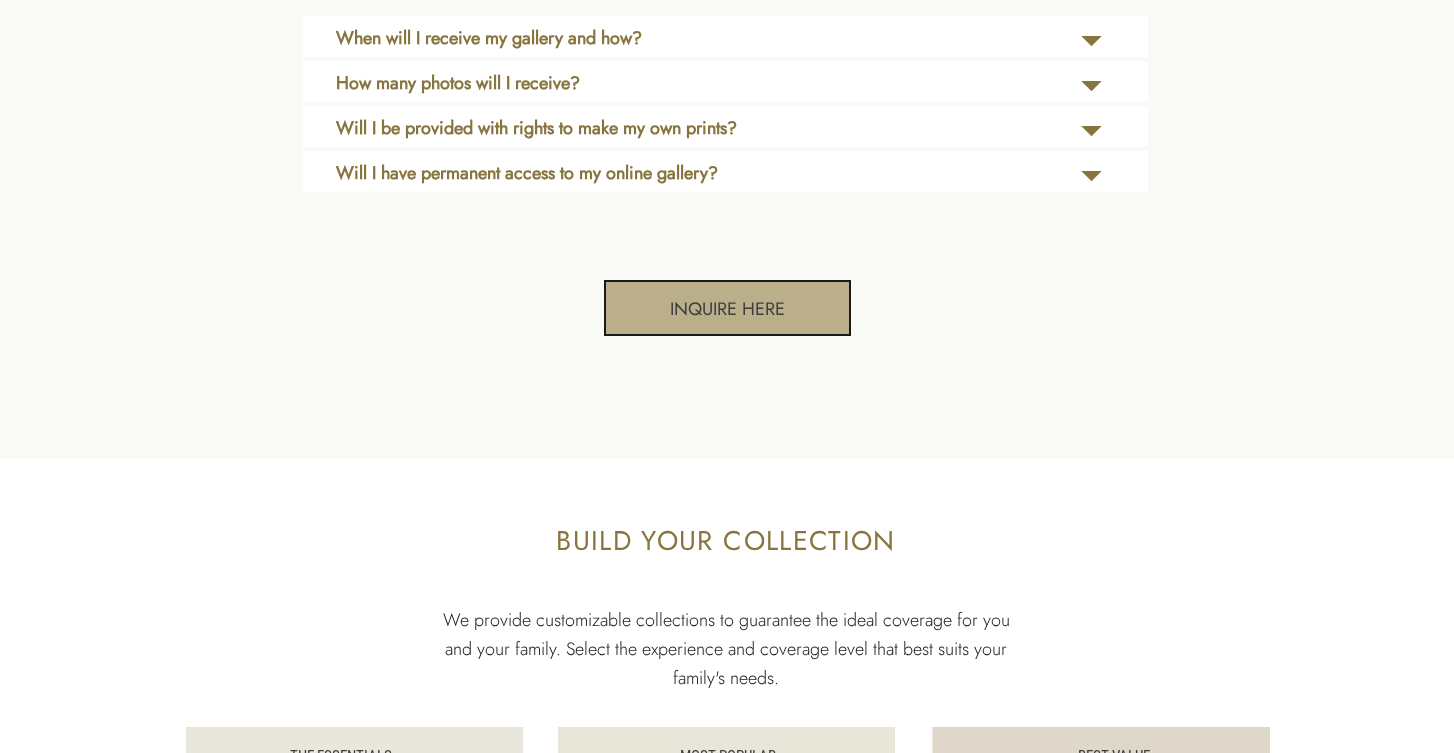 click on "Inquire here" at bounding box center (727, 307) 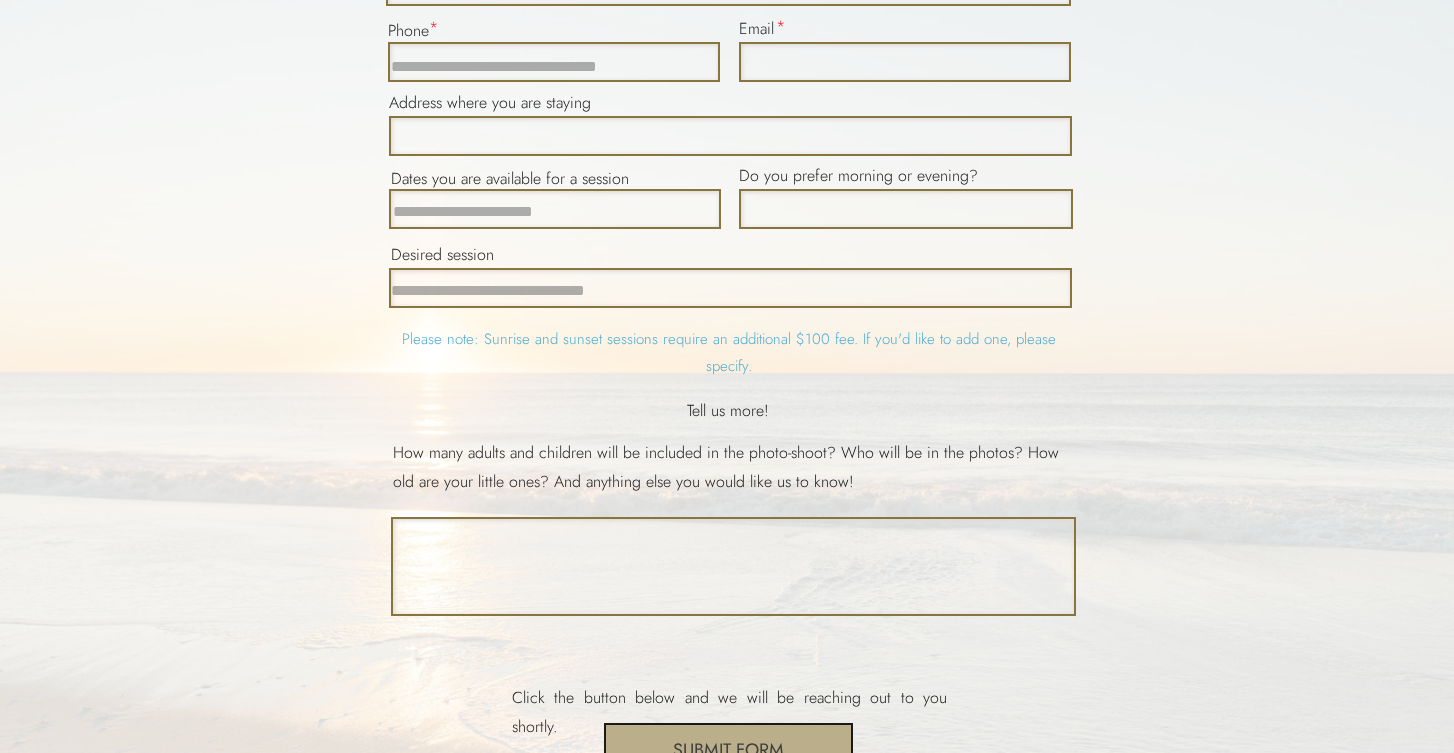scroll, scrollTop: 926, scrollLeft: 0, axis: vertical 